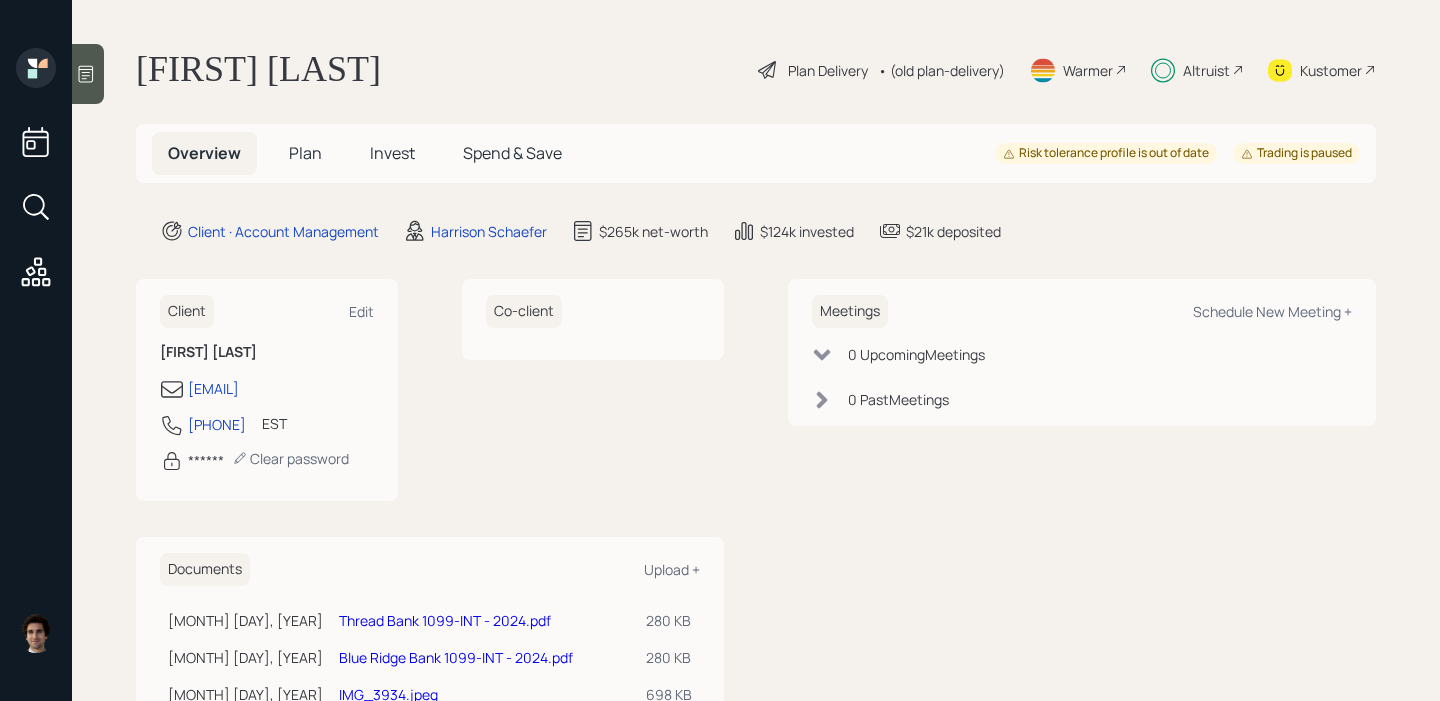 scroll, scrollTop: 0, scrollLeft: 0, axis: both 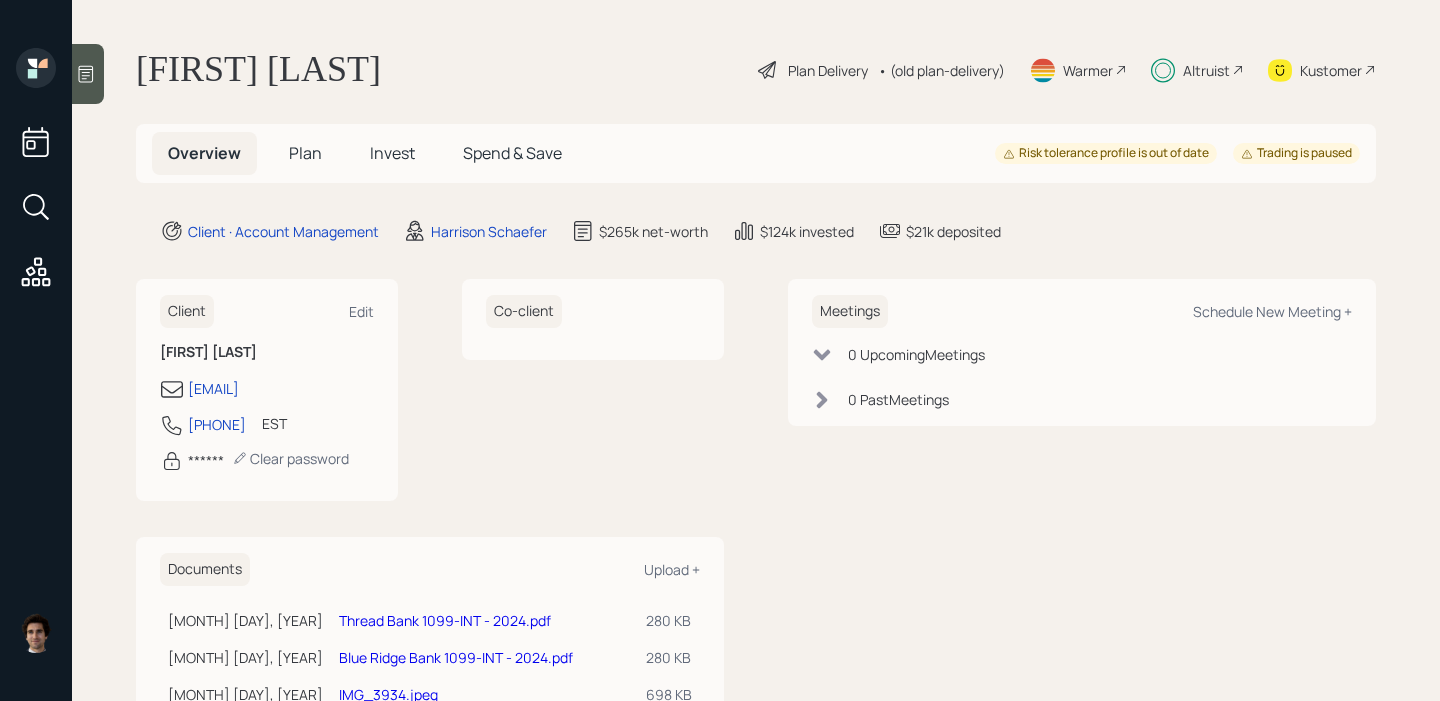 click on "Overview Plan Invest Spend & Save Risk tolerance profile is out of date Trading is paused" at bounding box center (756, 153) 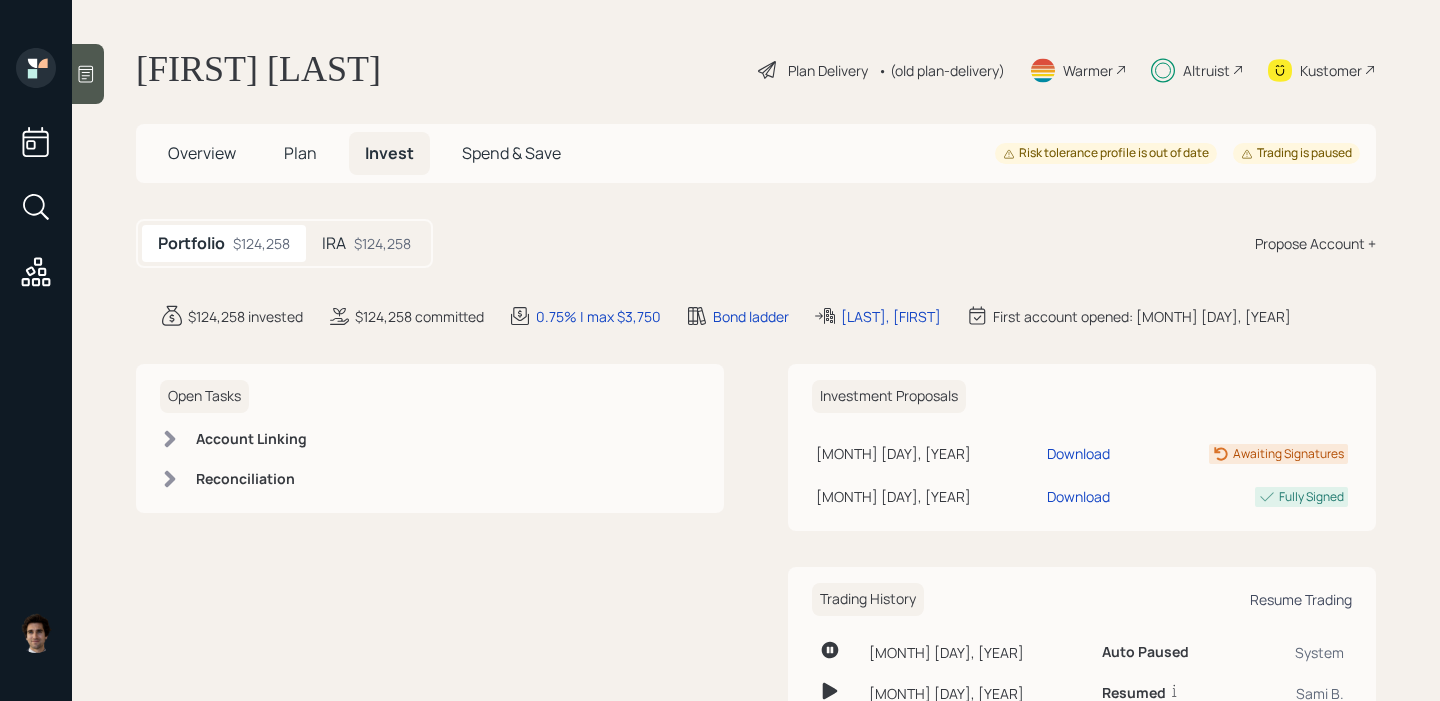 click on "Resume Trading" at bounding box center (1301, 599) 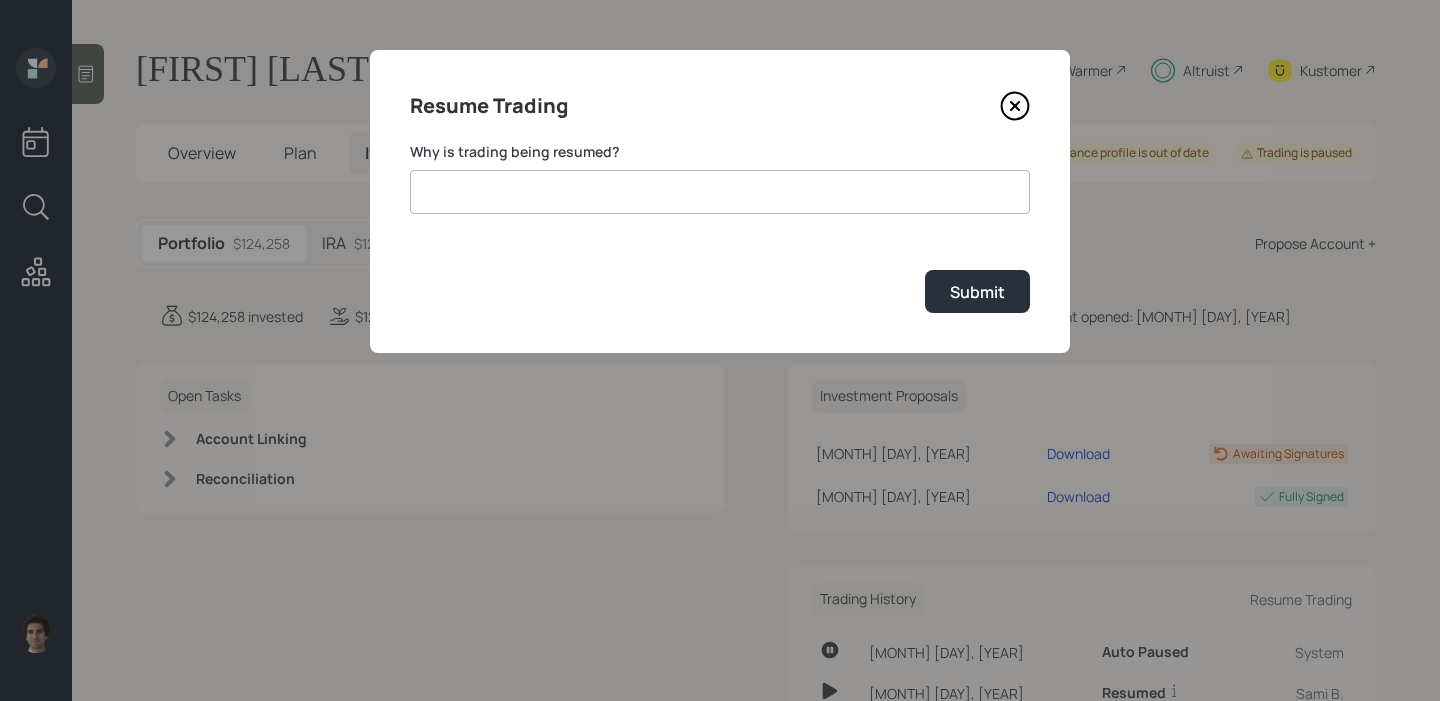 click at bounding box center (720, 192) 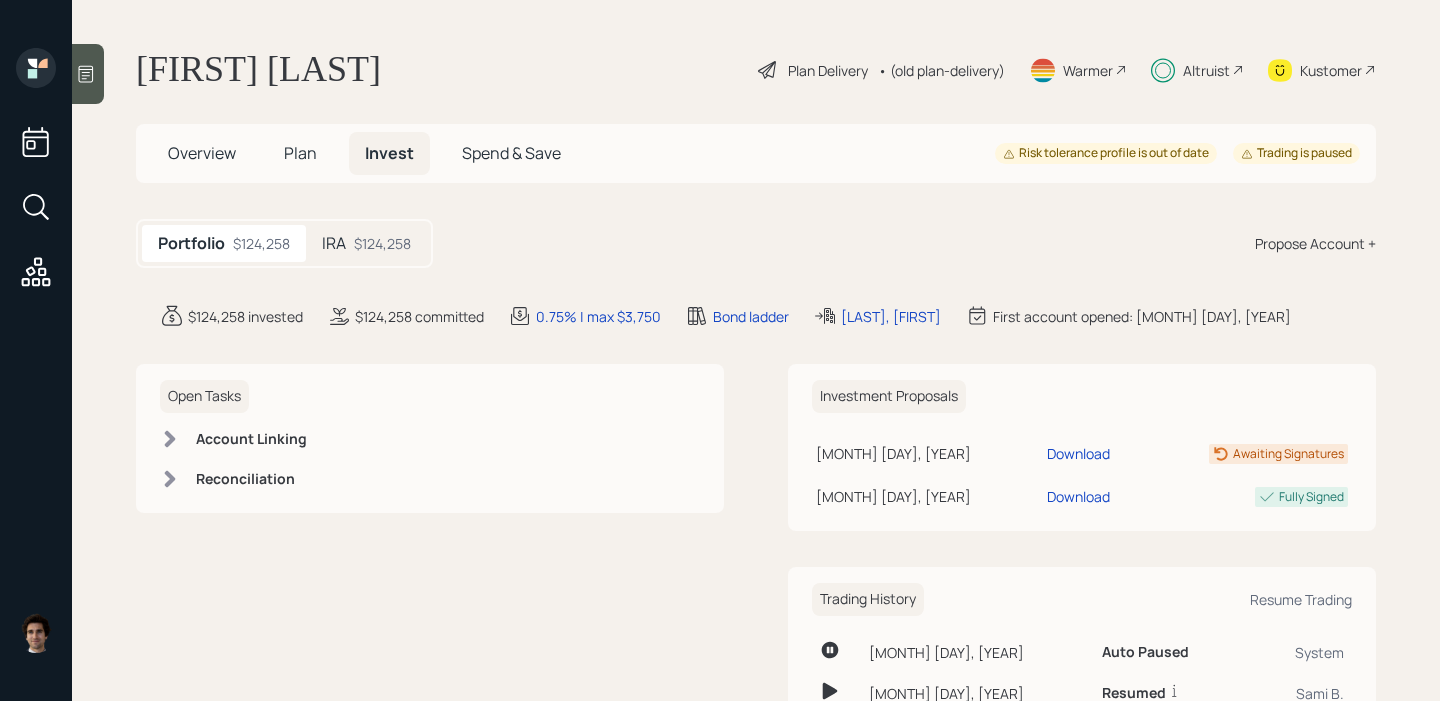 click on "Plan" at bounding box center [202, 153] 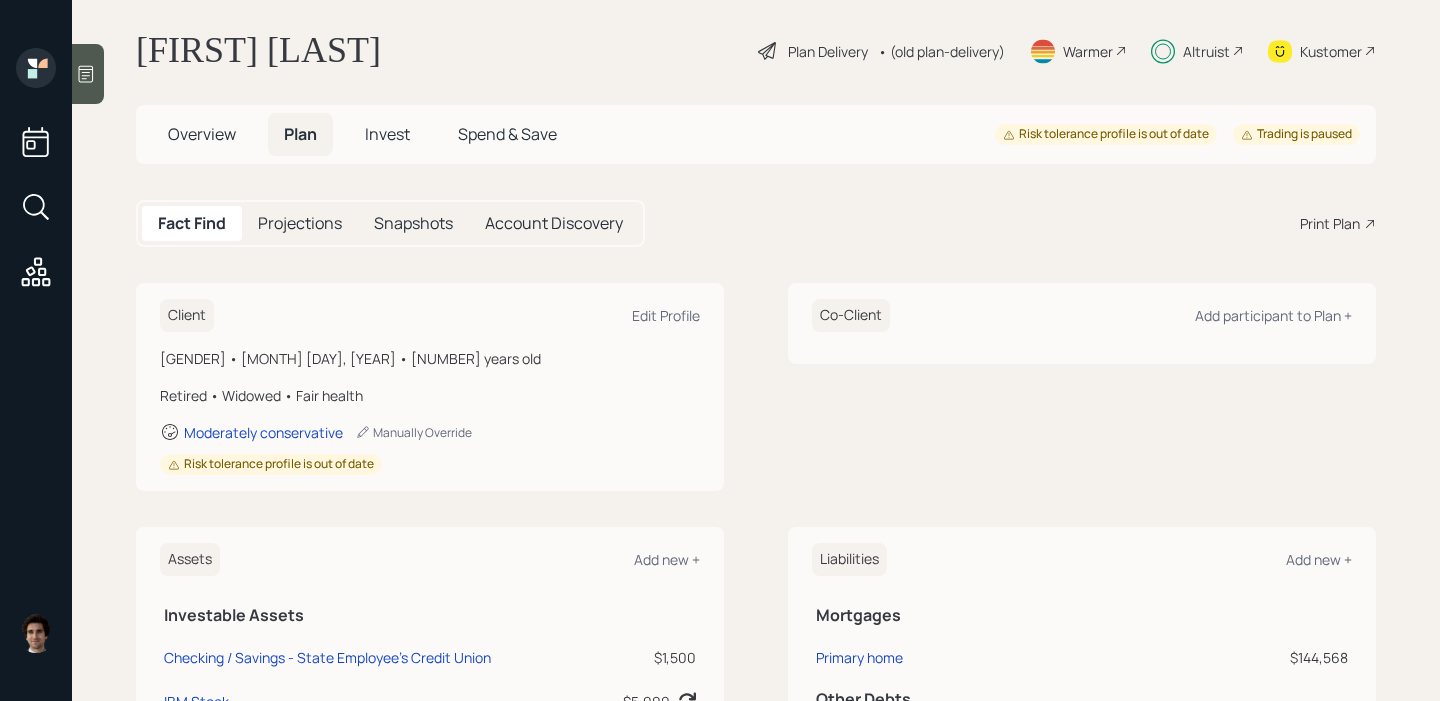 scroll, scrollTop: 0, scrollLeft: 0, axis: both 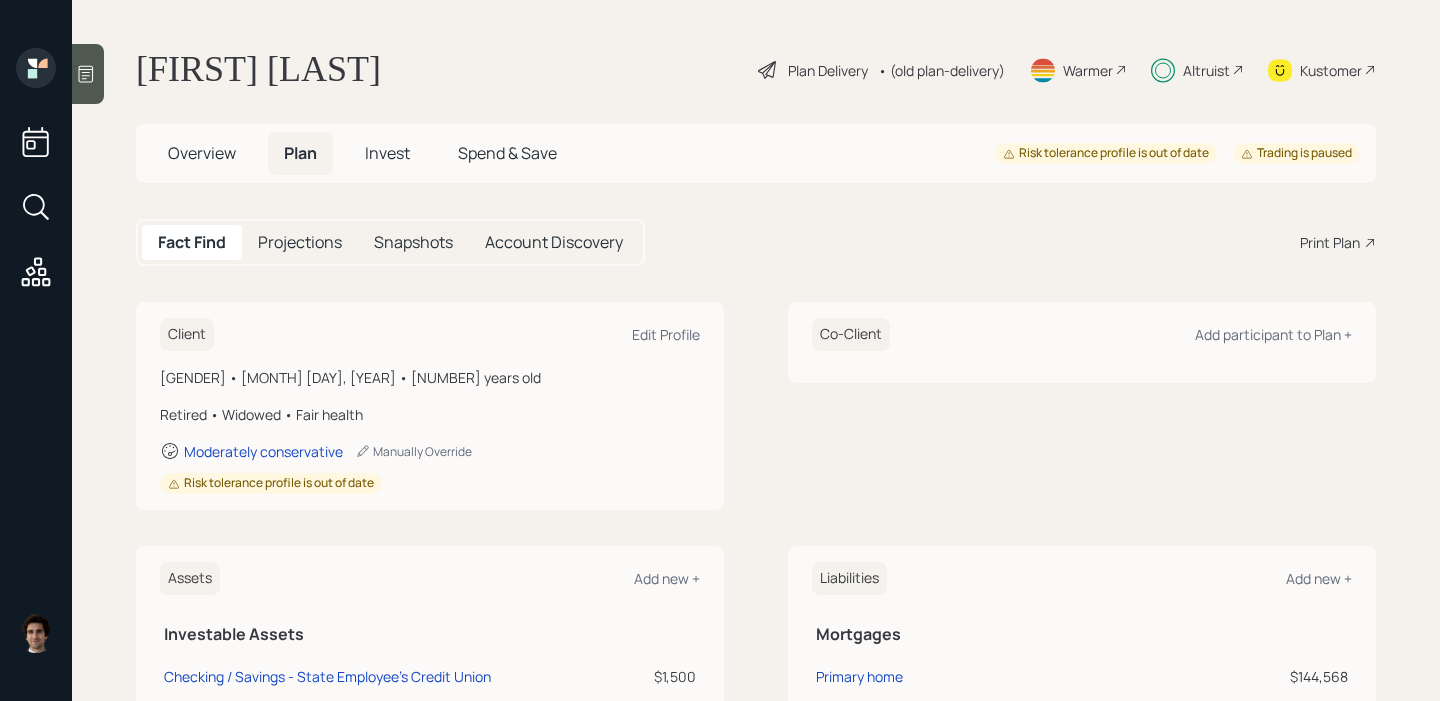 click on "Plan Delivery" at bounding box center [828, 70] 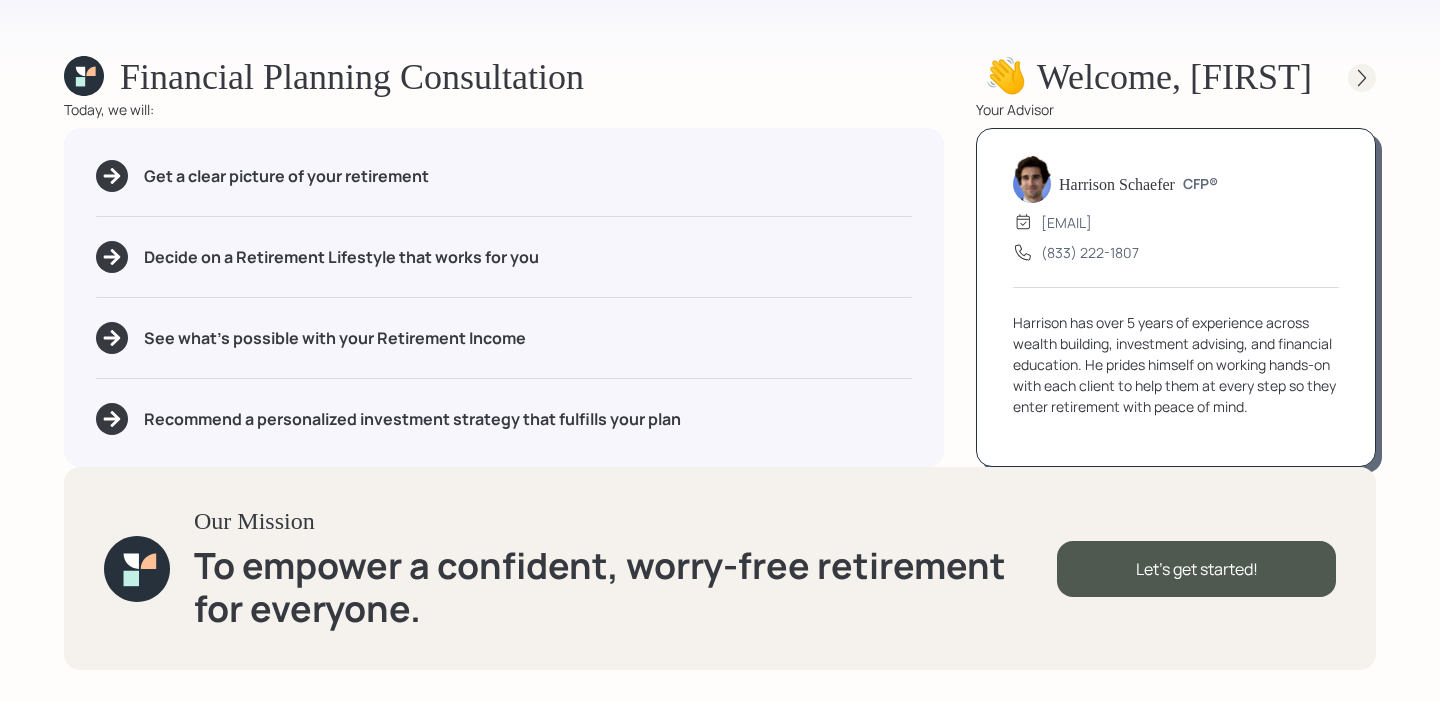 click at bounding box center (1362, 78) 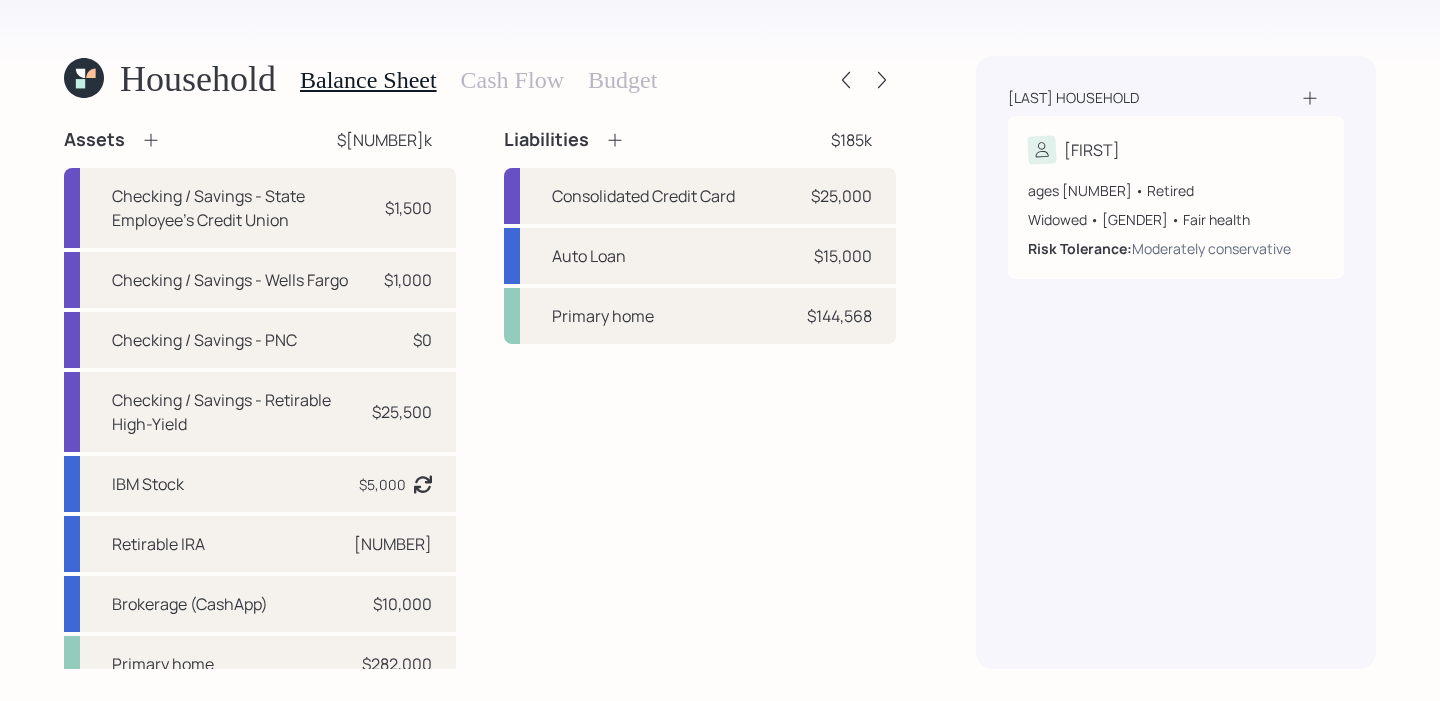 click on "Household Balance Sheet Cash Flow Budget Assets $[NUMBER] Checking / Savings - State Employee's Credit Union $[NUMBER] Checking / Savings - Wells Fargo $[NUMBER] Checking / Savings - PNC $[NUMBER] Checking / Savings - Retirable High-Yield $[NUMBER] IBM Stock $[NUMBER] Asset balance last updated on [MONTH]-[DAY]-[YEAR]. Last year it was expected to distribute $[NUMBER]. Retirable IRA $[NUMBER] Brokerage (CashApp) $[NUMBER] Primary home $[NUMBER] Liabilities $[NUMBER] Consolidated Credit Card $[NUMBER] Auto Loan $[NUMBER] Primary home $[NUMBER] [LAST] household [FIRST] [NUMBER] years old • Retired Widowed • [GENDER] • Fair health Risk Tolerance: Moderately conservative" at bounding box center (720, 350) 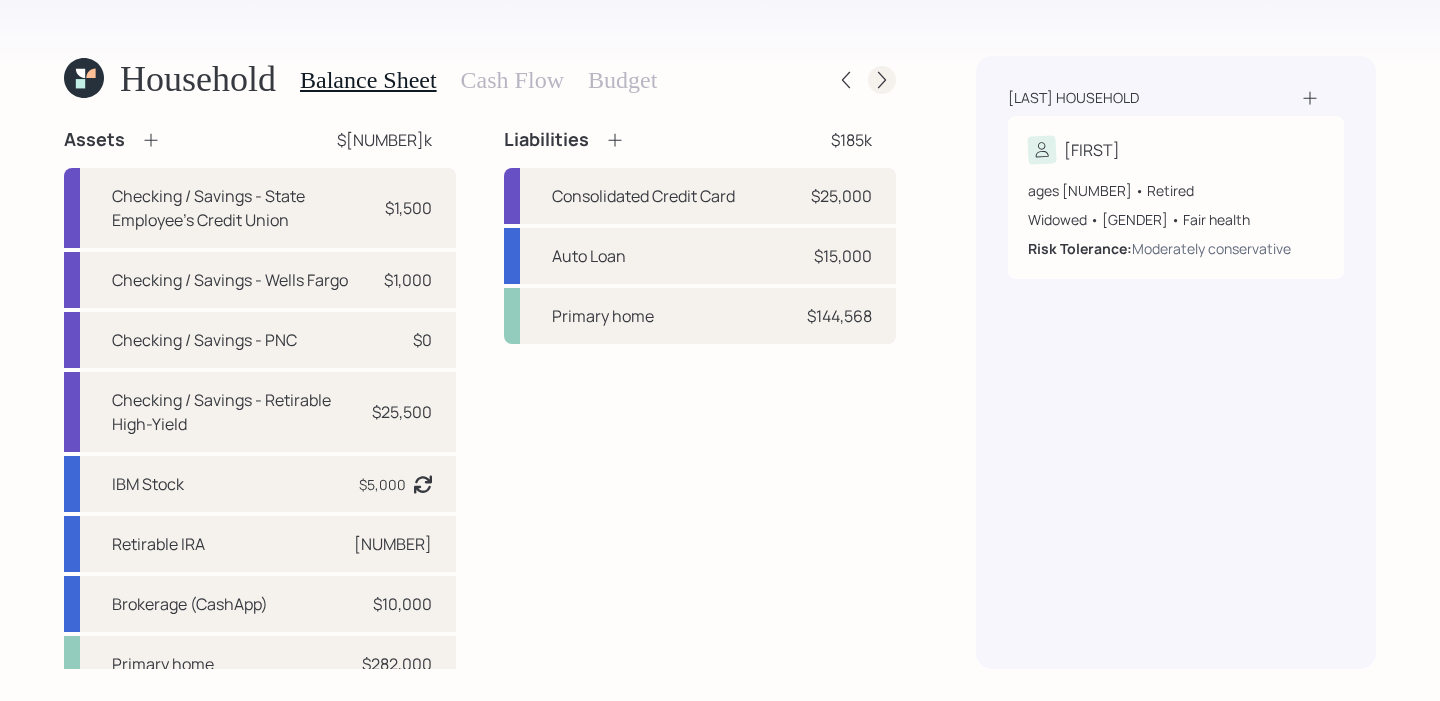 click at bounding box center (882, 80) 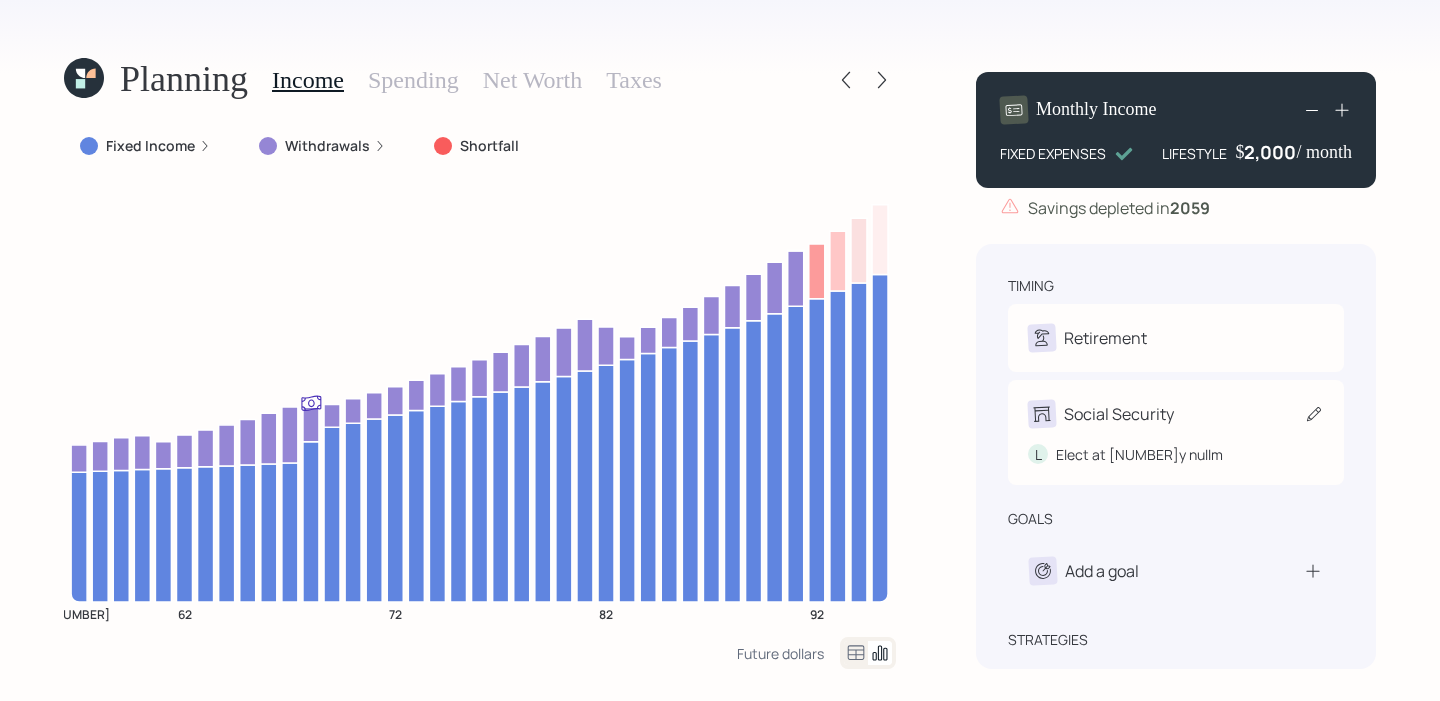 click on "Elect at [NUMBER]y nullm" at bounding box center (1176, 446) 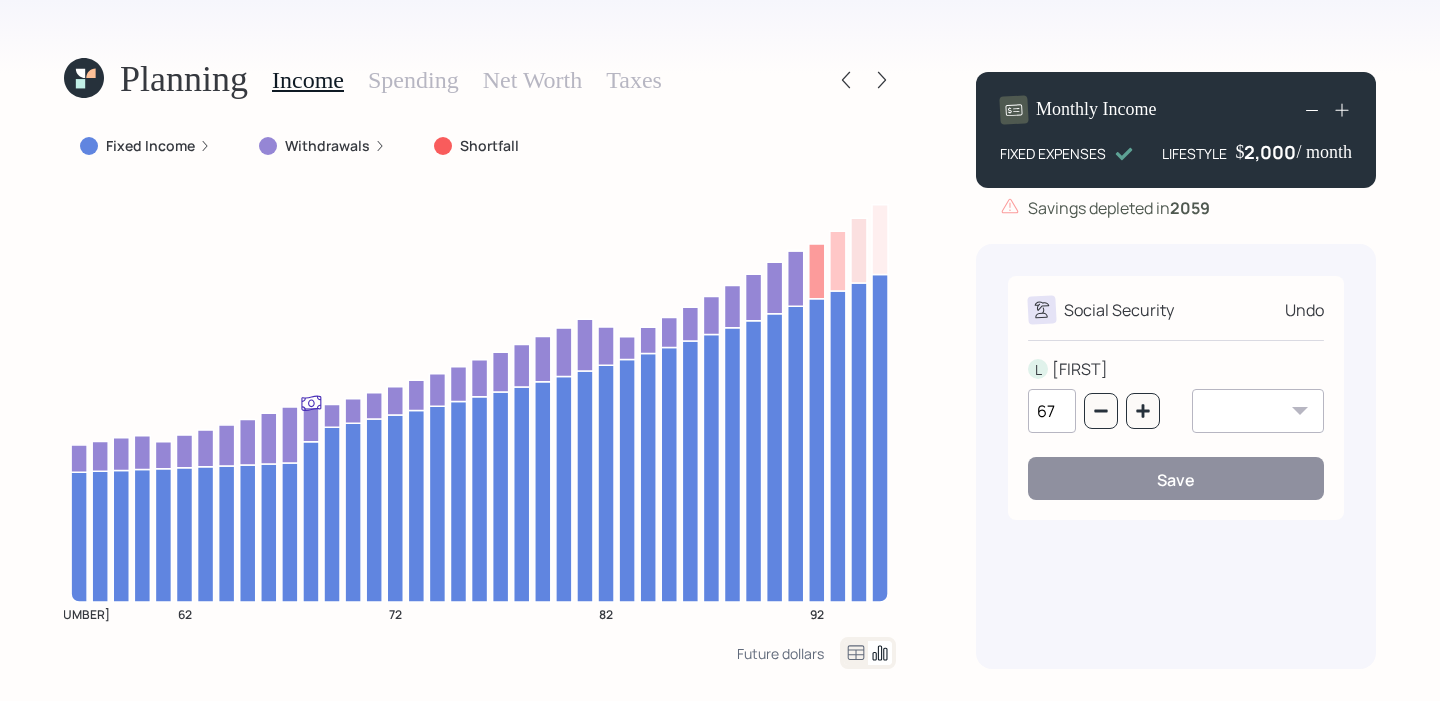 click on "Undo" at bounding box center (1304, 310) 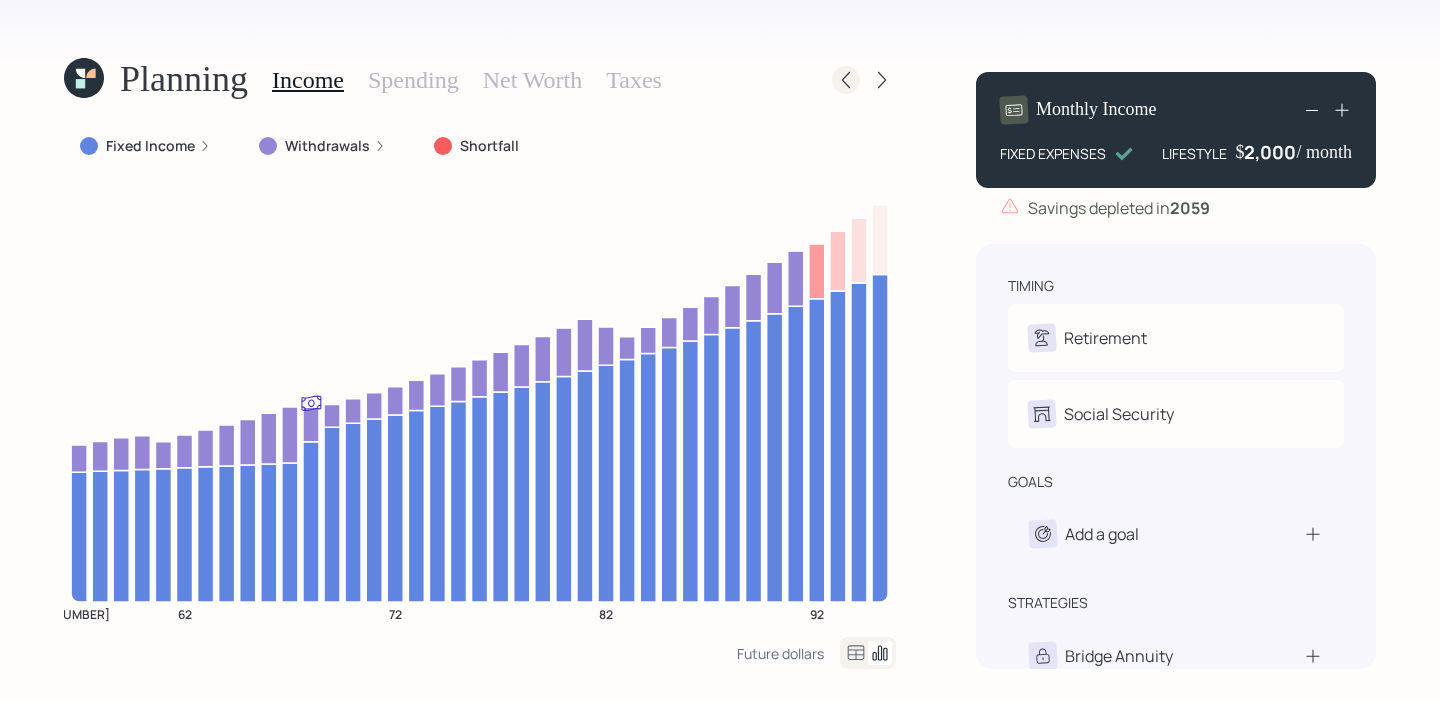 click at bounding box center (846, 80) 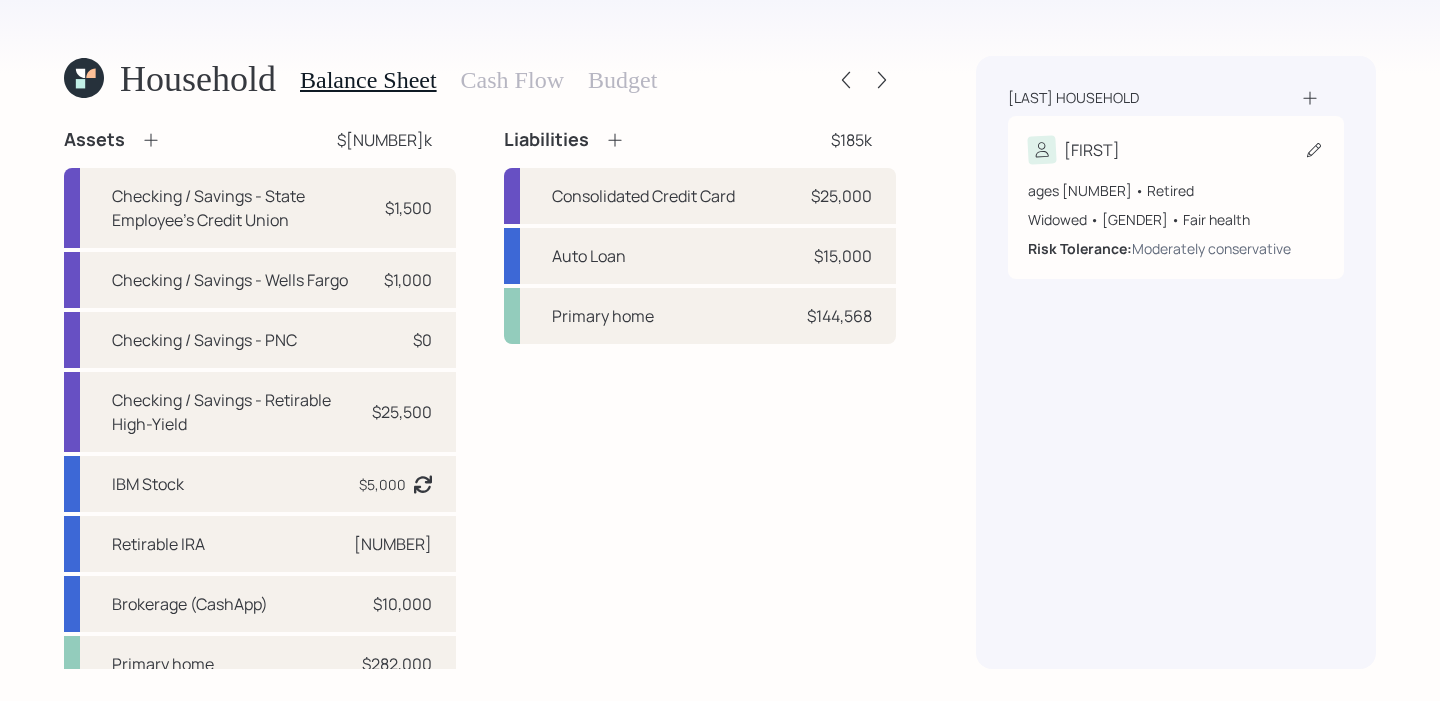 click on "[FIRST]" at bounding box center (1176, 150) 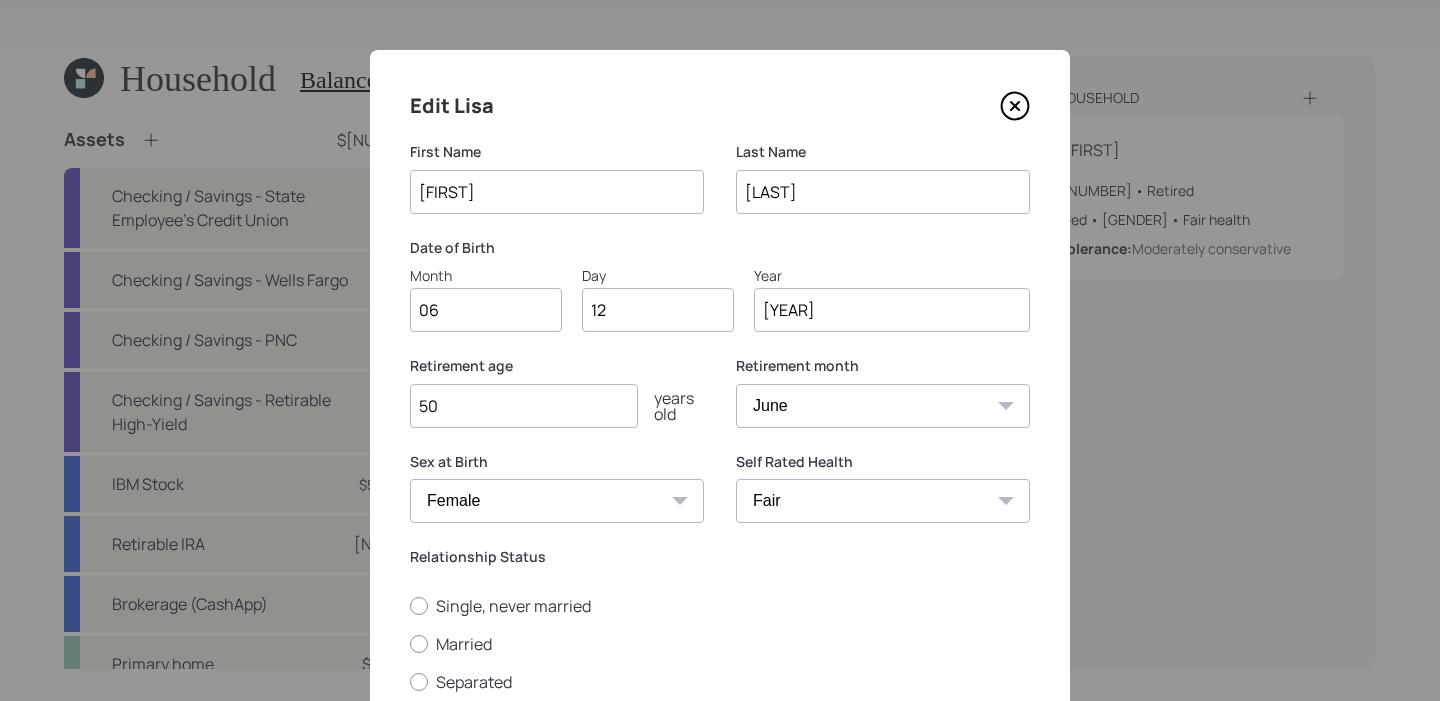 click at bounding box center [1015, 106] 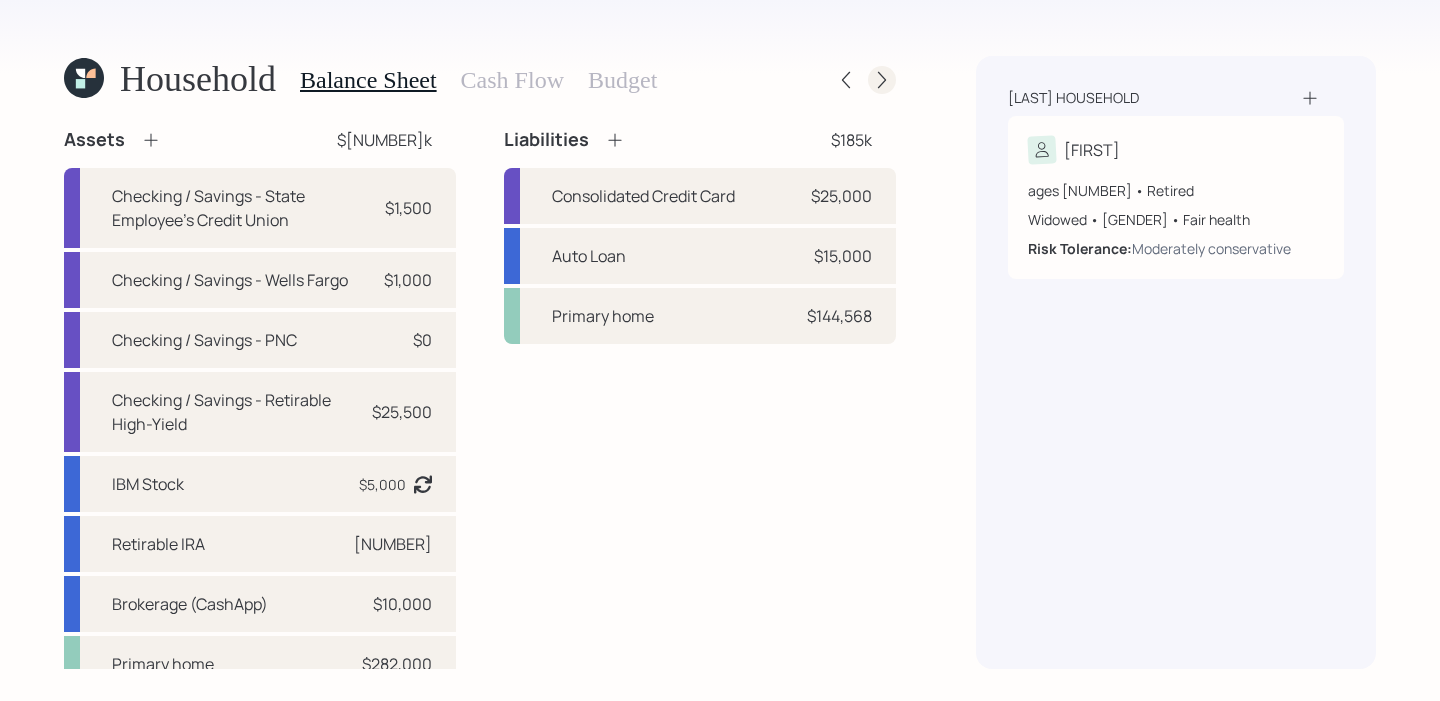 click at bounding box center [882, 80] 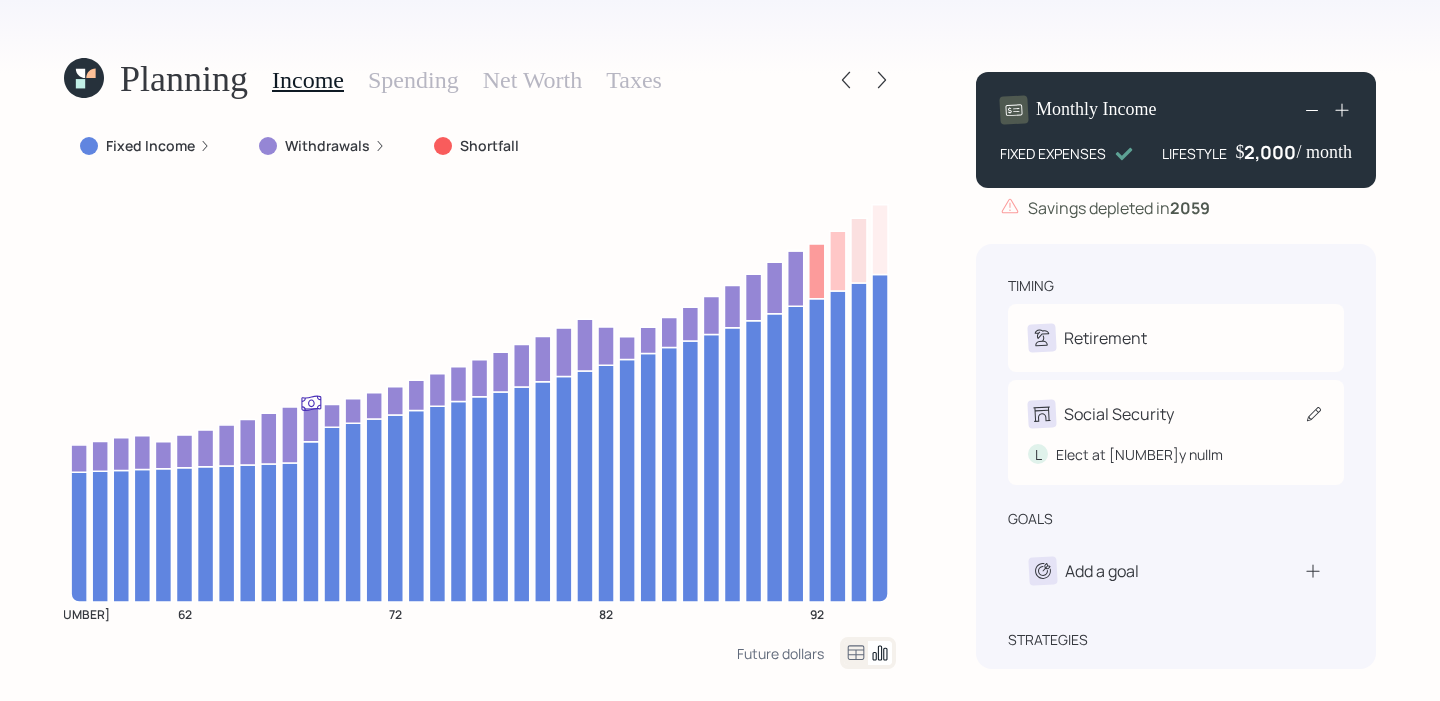 click on "Social Security L Elect at [NUMBER]y nullm" at bounding box center (1176, 432) 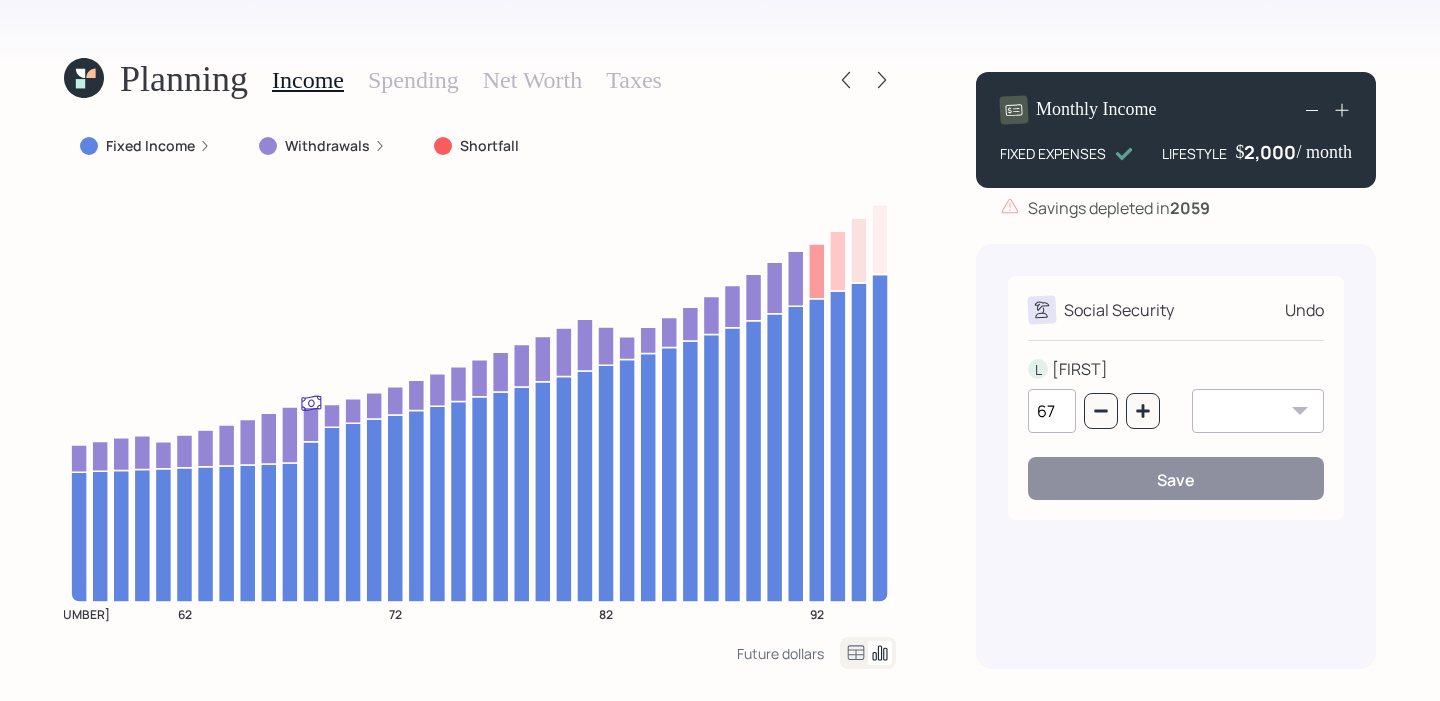 click on "January February March April May June July August September October November December" at bounding box center (1258, 411) 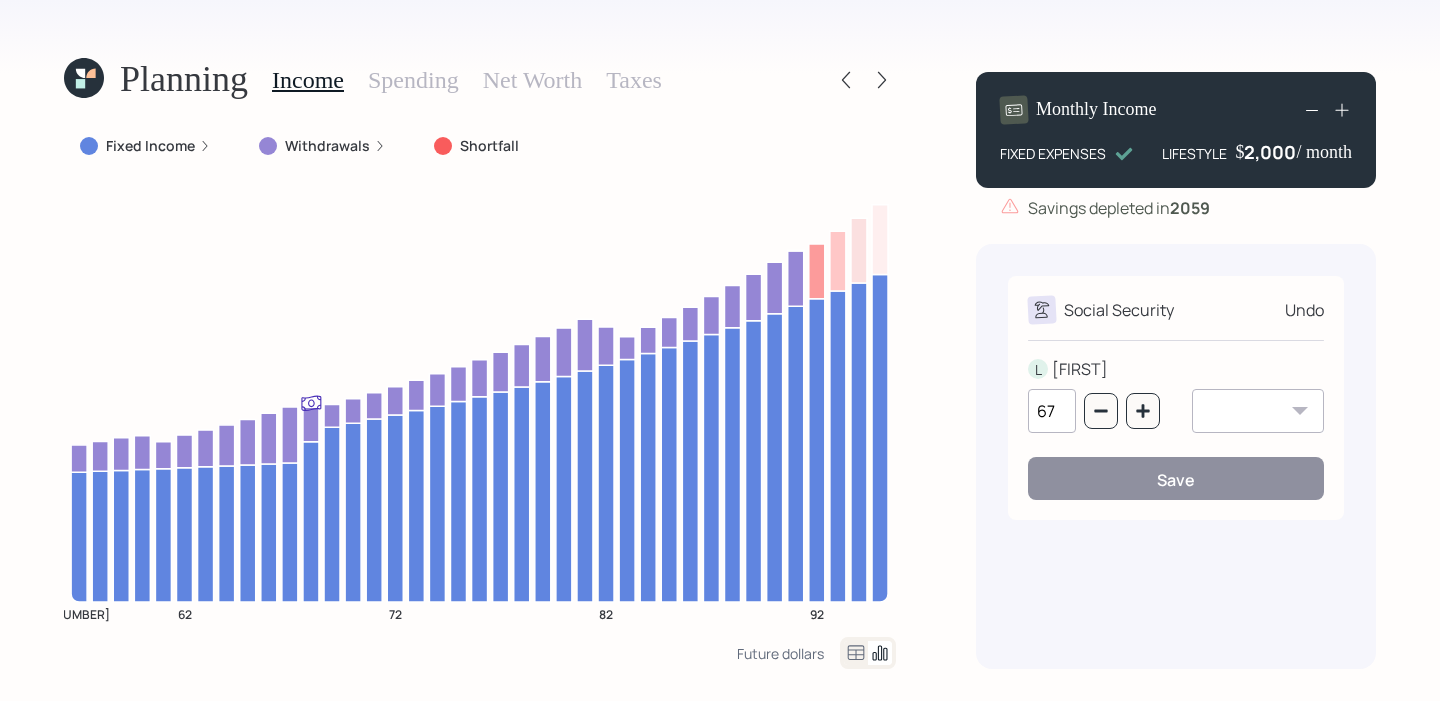 select on "6" 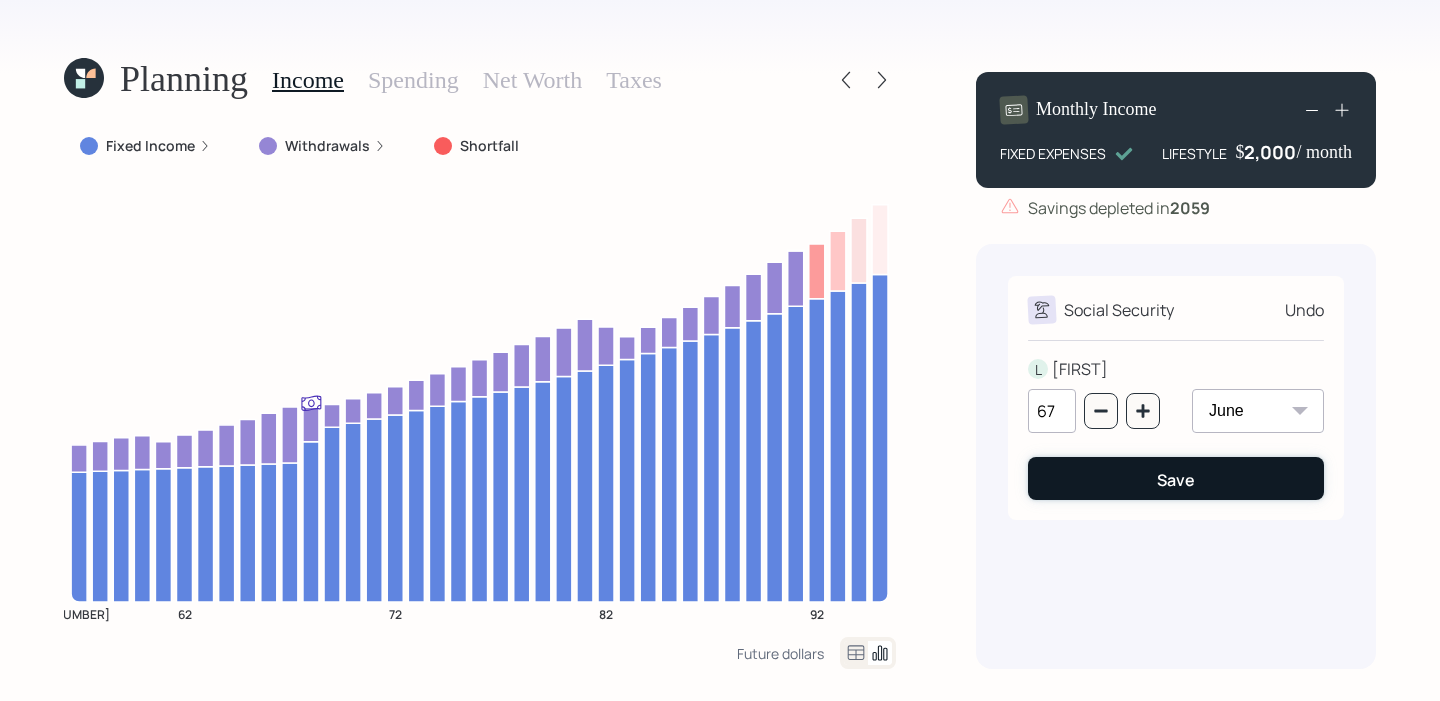click on "Save" at bounding box center (1176, 478) 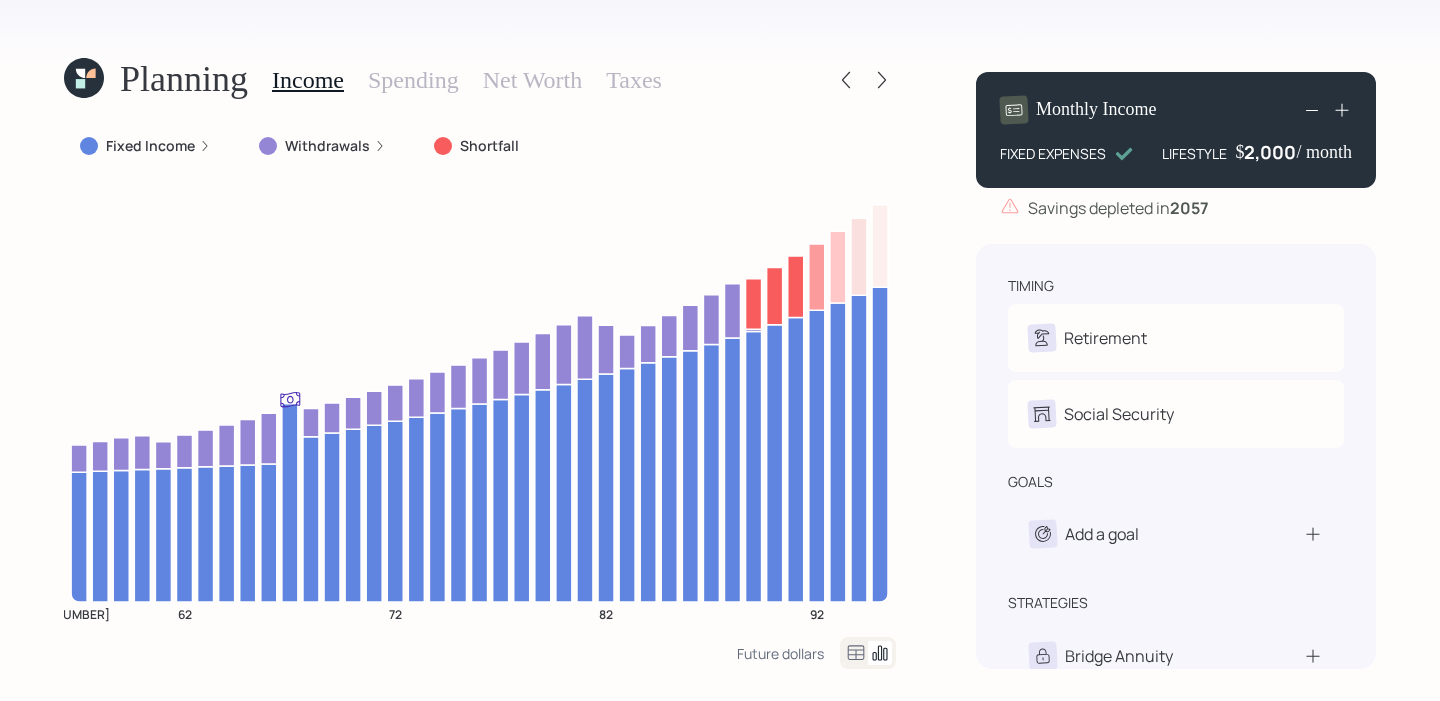 click on "Fixed Income" at bounding box center (150, 146) 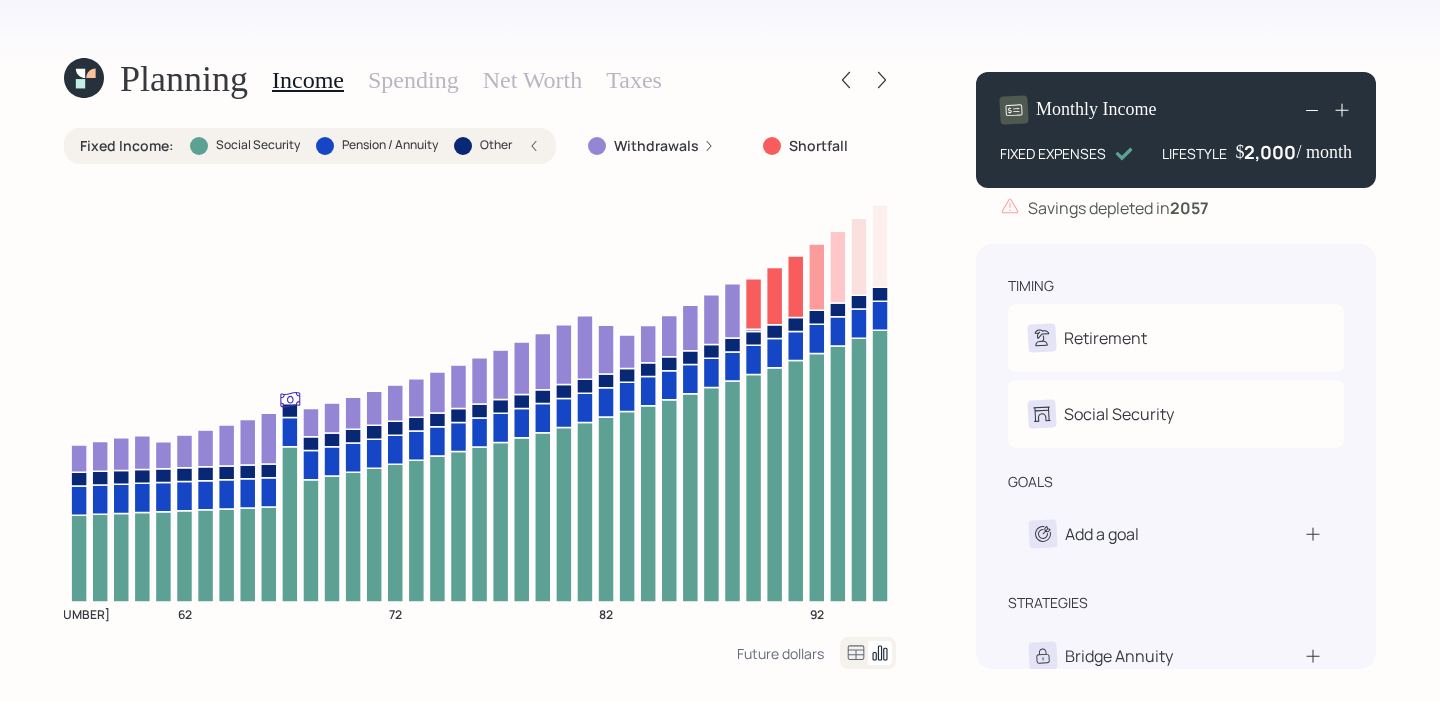 click on "Fixed Income :" at bounding box center (127, 146) 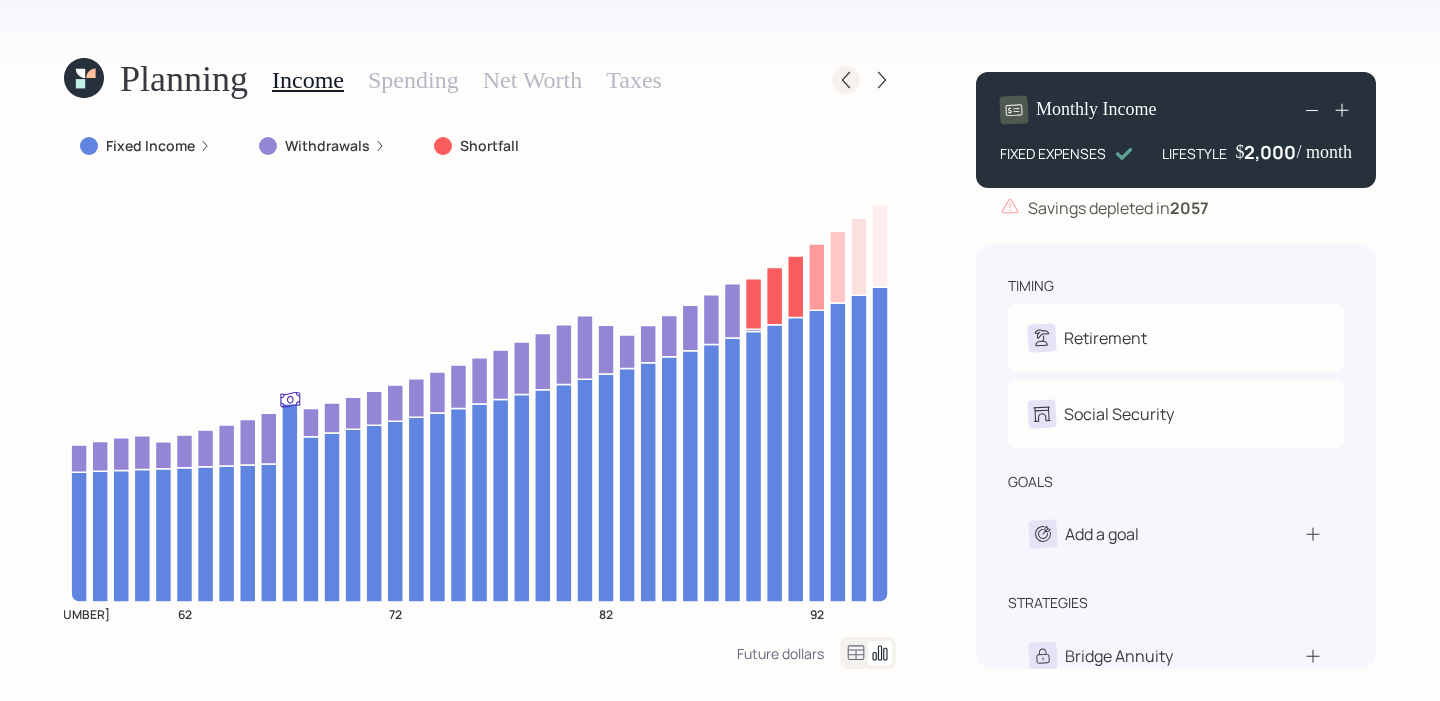 click at bounding box center (846, 80) 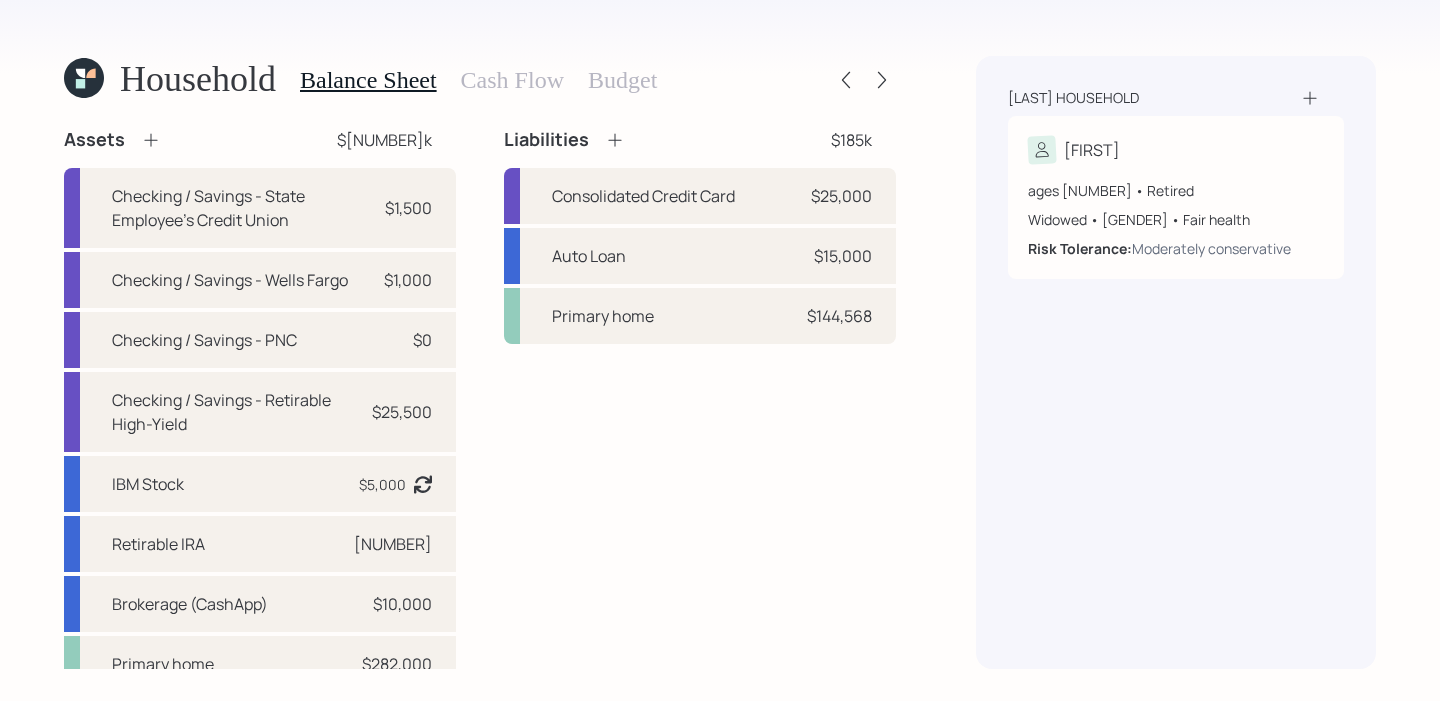 scroll, scrollTop: 23, scrollLeft: 0, axis: vertical 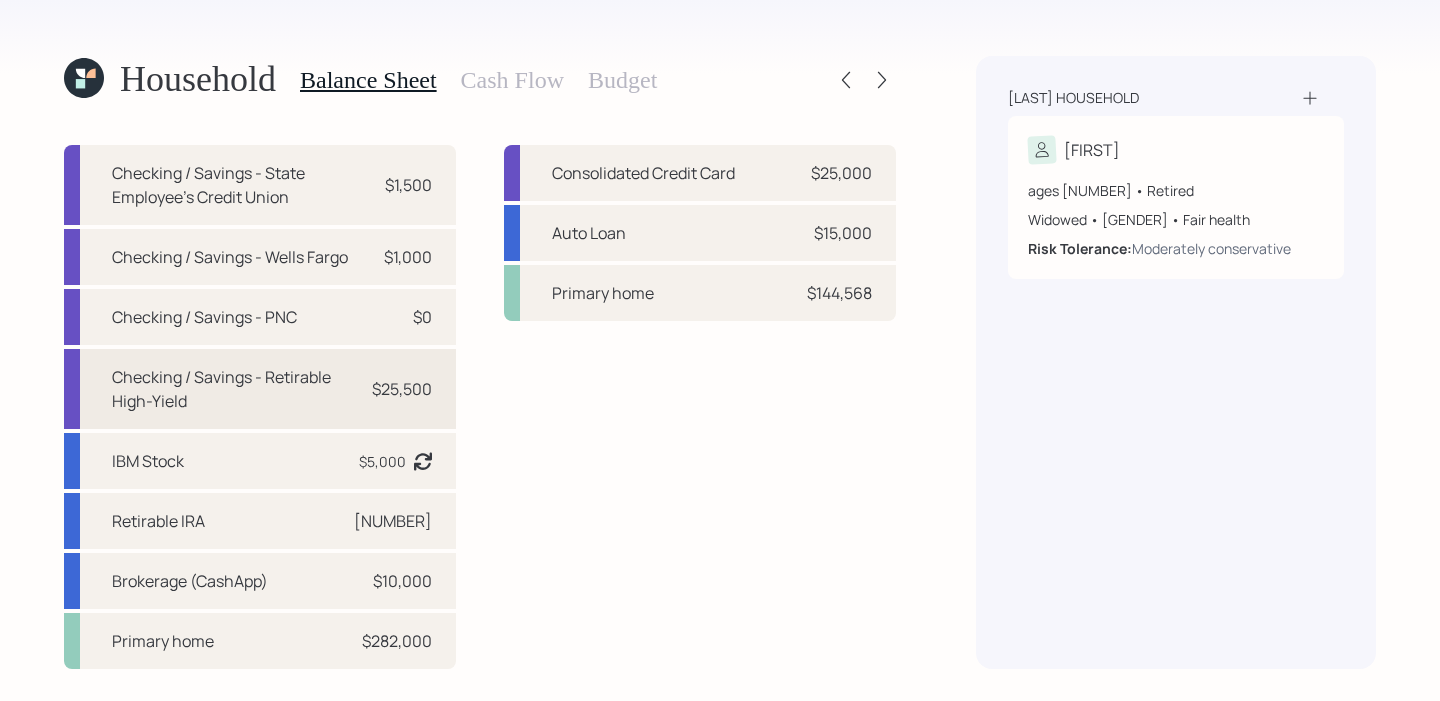 click on "Checking / Savings - Retirable High-Yield" at bounding box center (234, 185) 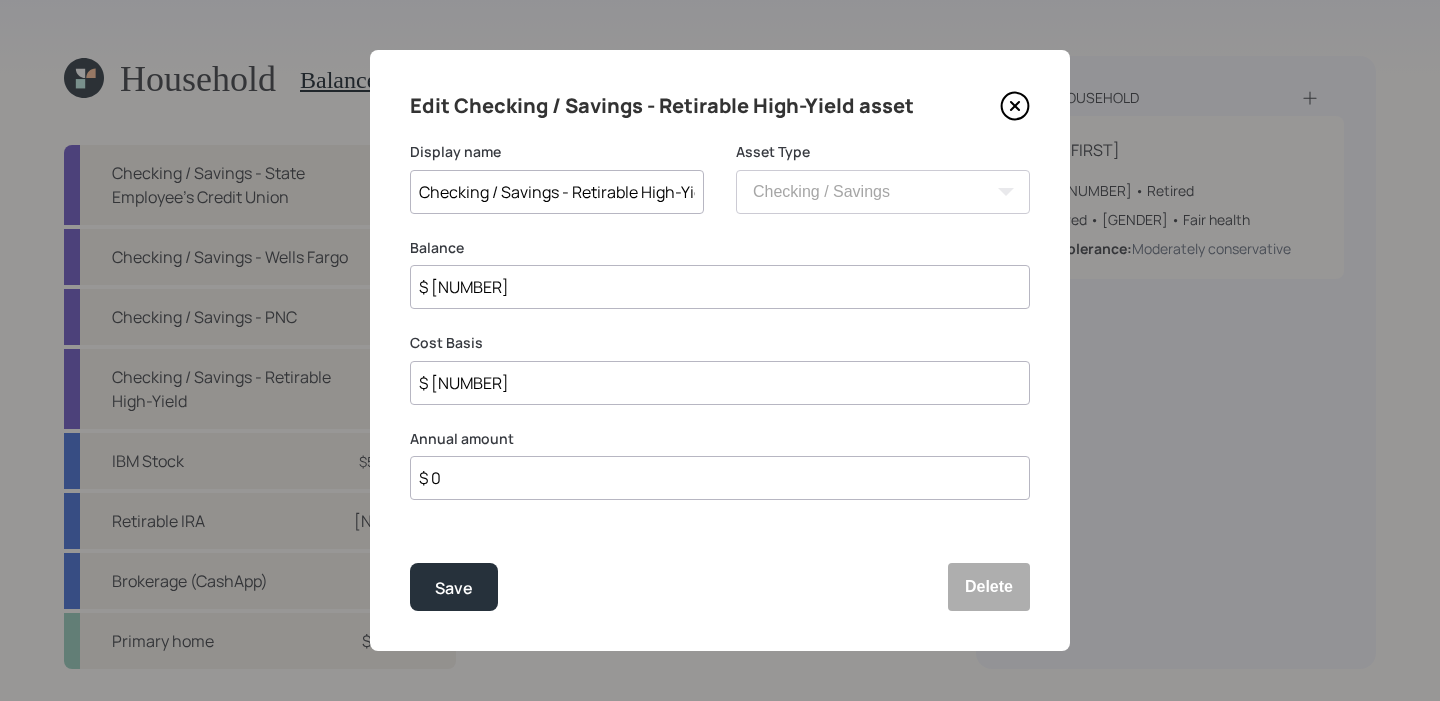 click at bounding box center [1015, 106] 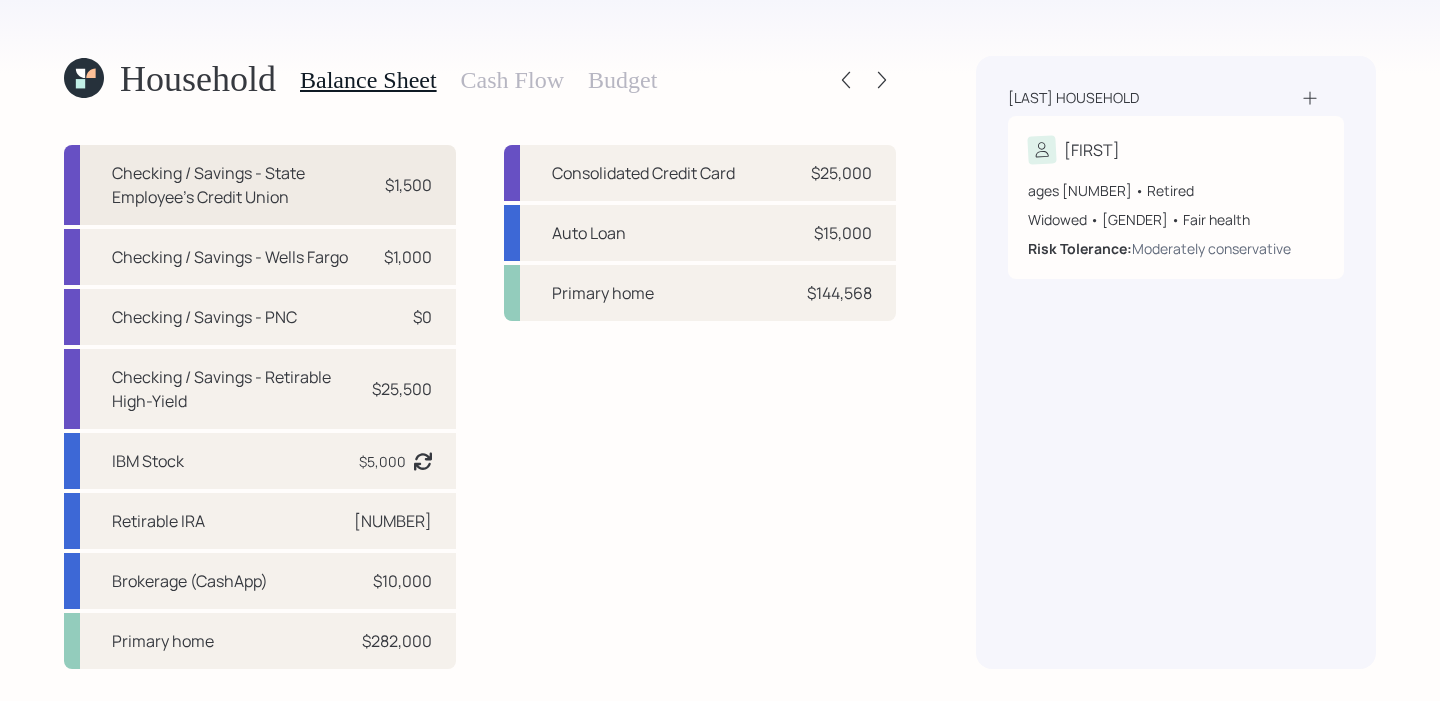 scroll, scrollTop: 0, scrollLeft: 0, axis: both 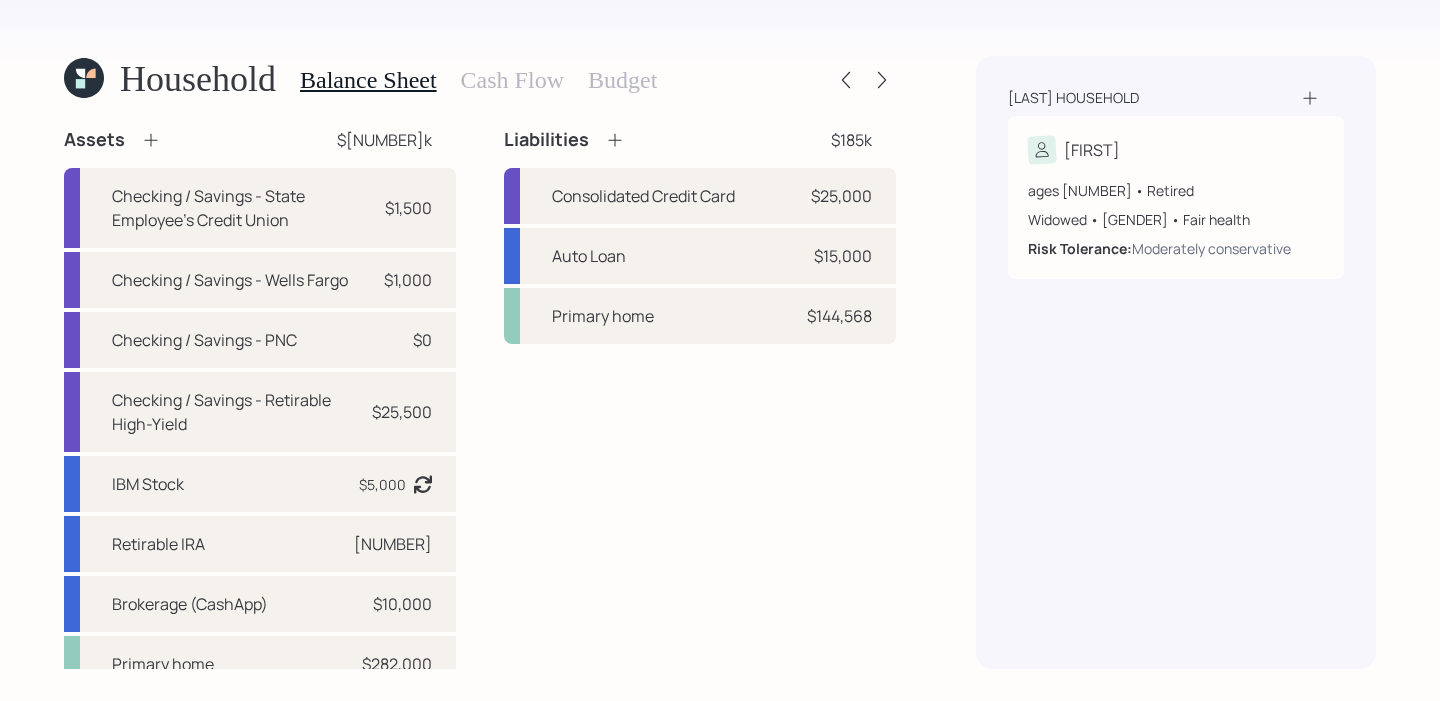 click at bounding box center (84, 78) 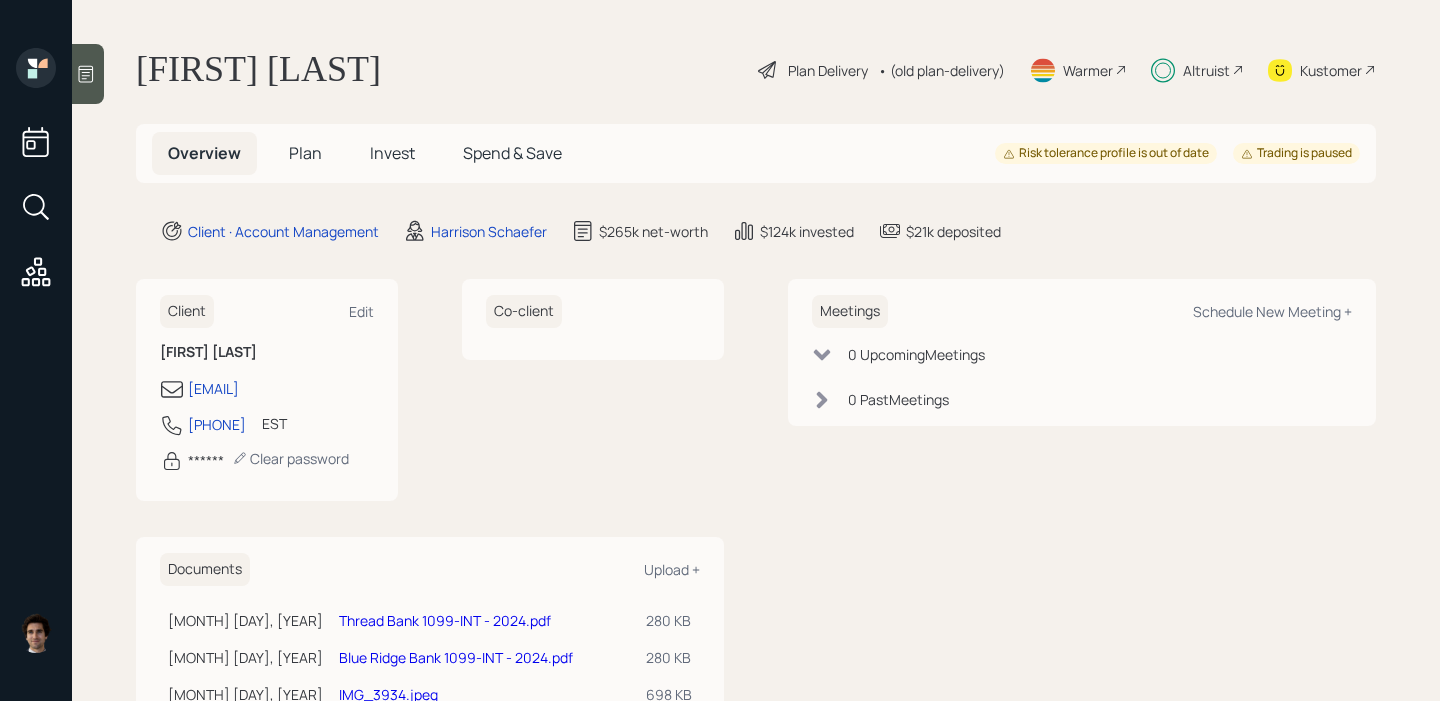 click on "Invest" at bounding box center (305, 153) 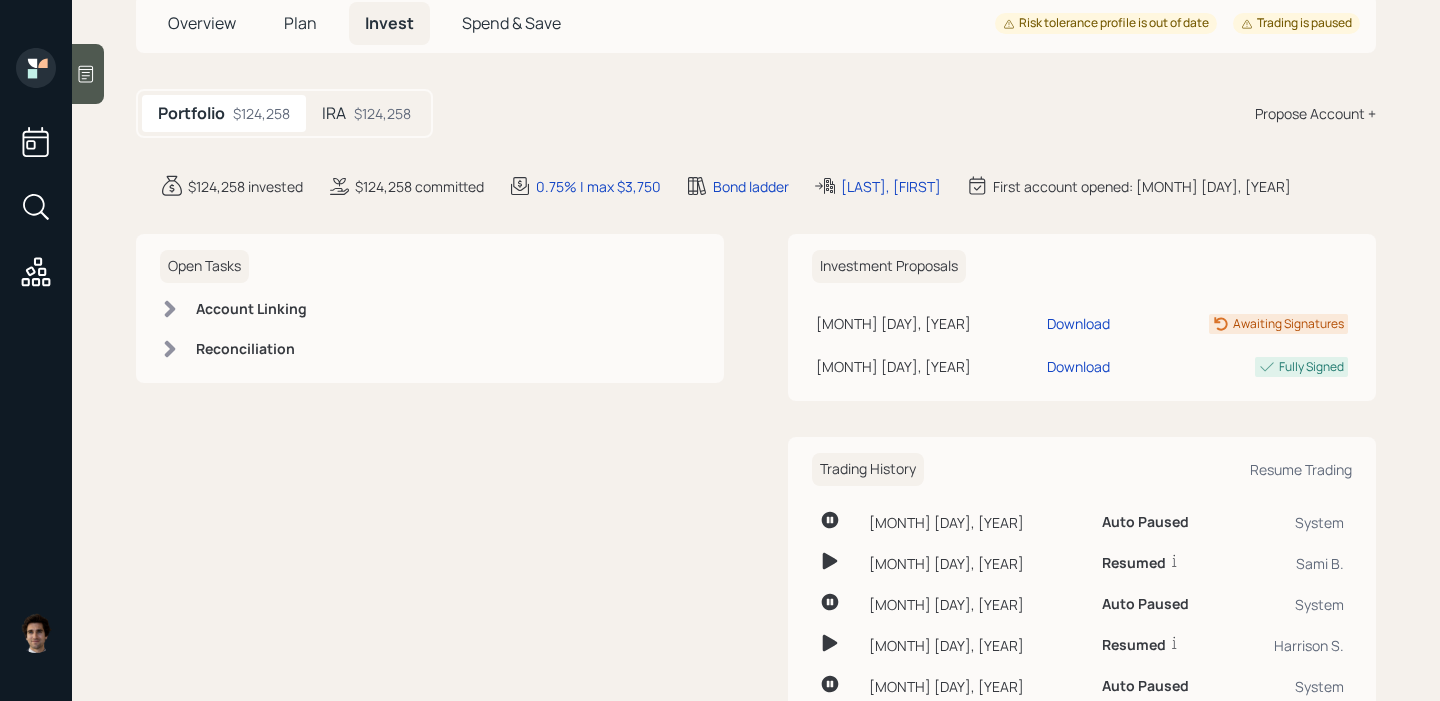 scroll, scrollTop: 137, scrollLeft: 0, axis: vertical 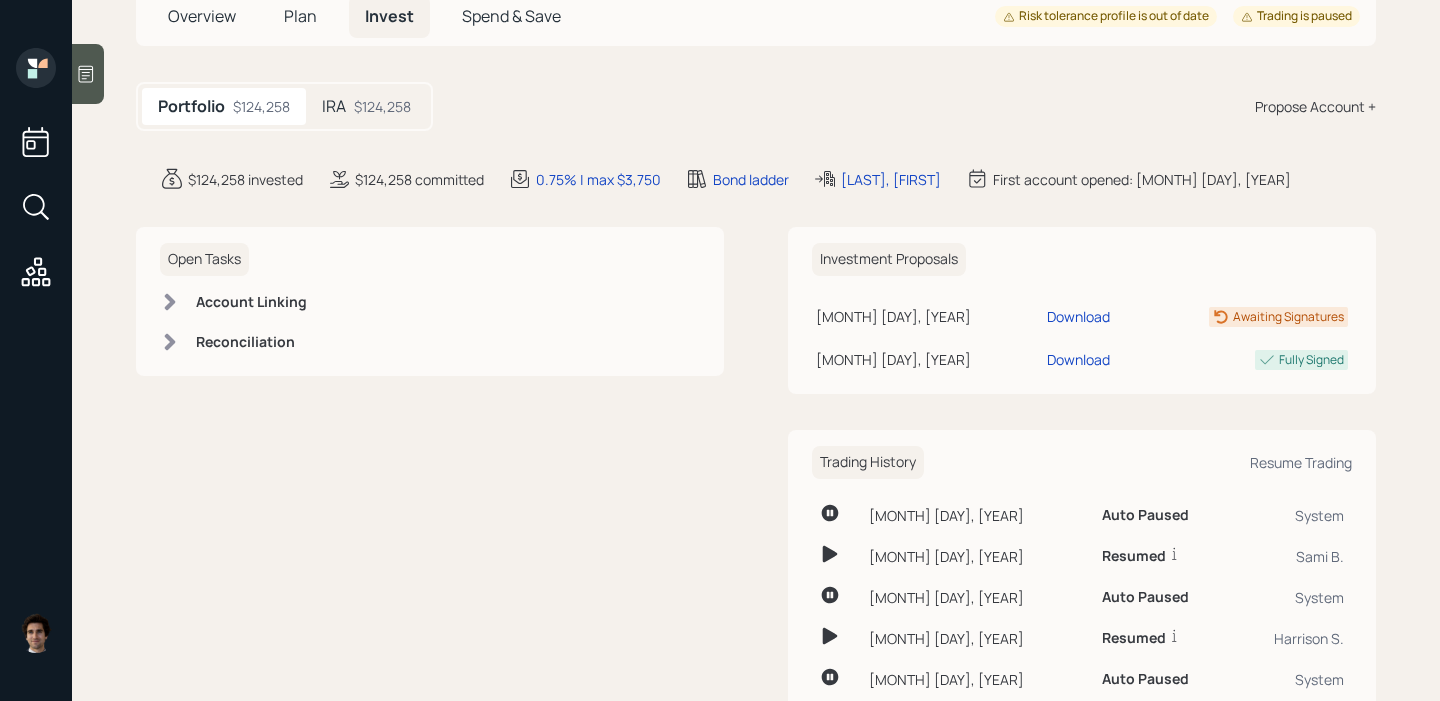 click on "Trading History Resume Trading [MONTH] [DAY], [YEAR] [DAY], [MONTH] [DAY], [YEAR] [HOUR]:[MINUTE] [TIMEZONE] Auto Paused System [MONTH] [DAY], [YEAR] [DAY], [MONTH] [DAY], [YEAR] [HOUR]:[MINUTE] [TIMEZONE] Resumed Plan updates can be updated for live rebalacing [FIRST] [LAST]. [MONTH] [DAY], [YEAR] [DAY], [MONTH] [DAY], [YEAR] [HOUR]:[MINUTE] [TIMEZONE] Auto Paused System [MONTH] [DAY], [YEAR] [DAY], [MONTH] [DAY], [YEAR] [HOUR]:[MINUTE] [TIMEZONE] Resumed resume [FIRST] [LAST]. [MONTH] [DAY], [YEAR] [DAY], [MONTH] [DAY], [YEAR] [HOUR]:[MINUTE] [TIMEZONE] Auto Paused System" at bounding box center [430, 301] 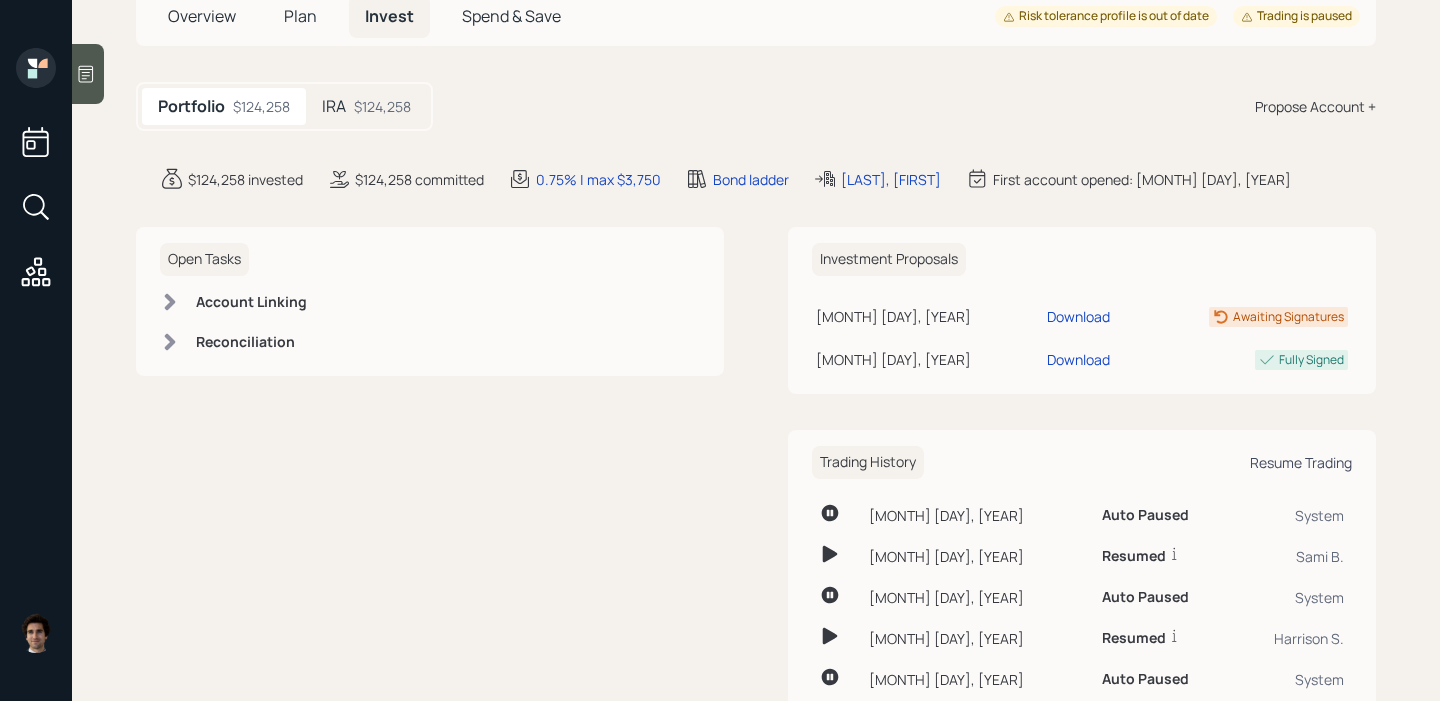 click on "Resume Trading" at bounding box center [1301, 462] 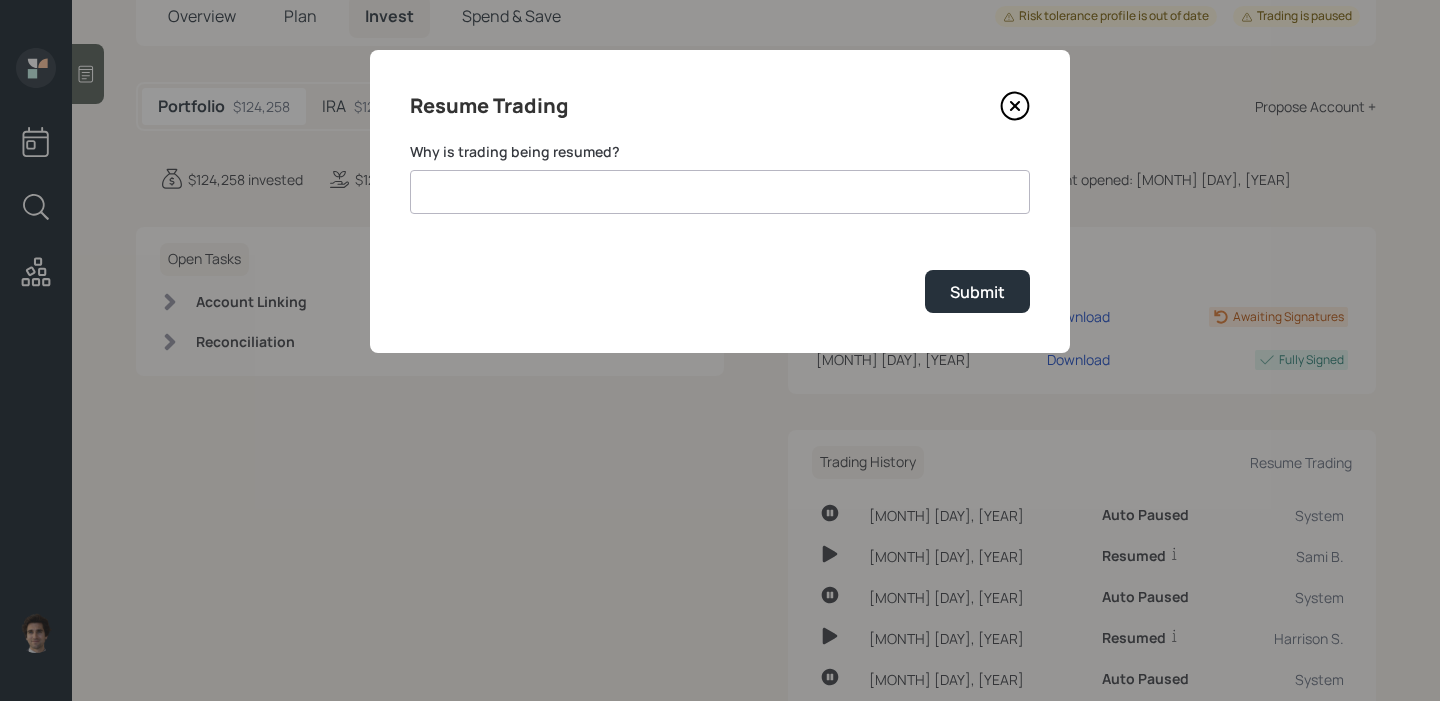 click on "Why is trading being resumed?" at bounding box center [720, 178] 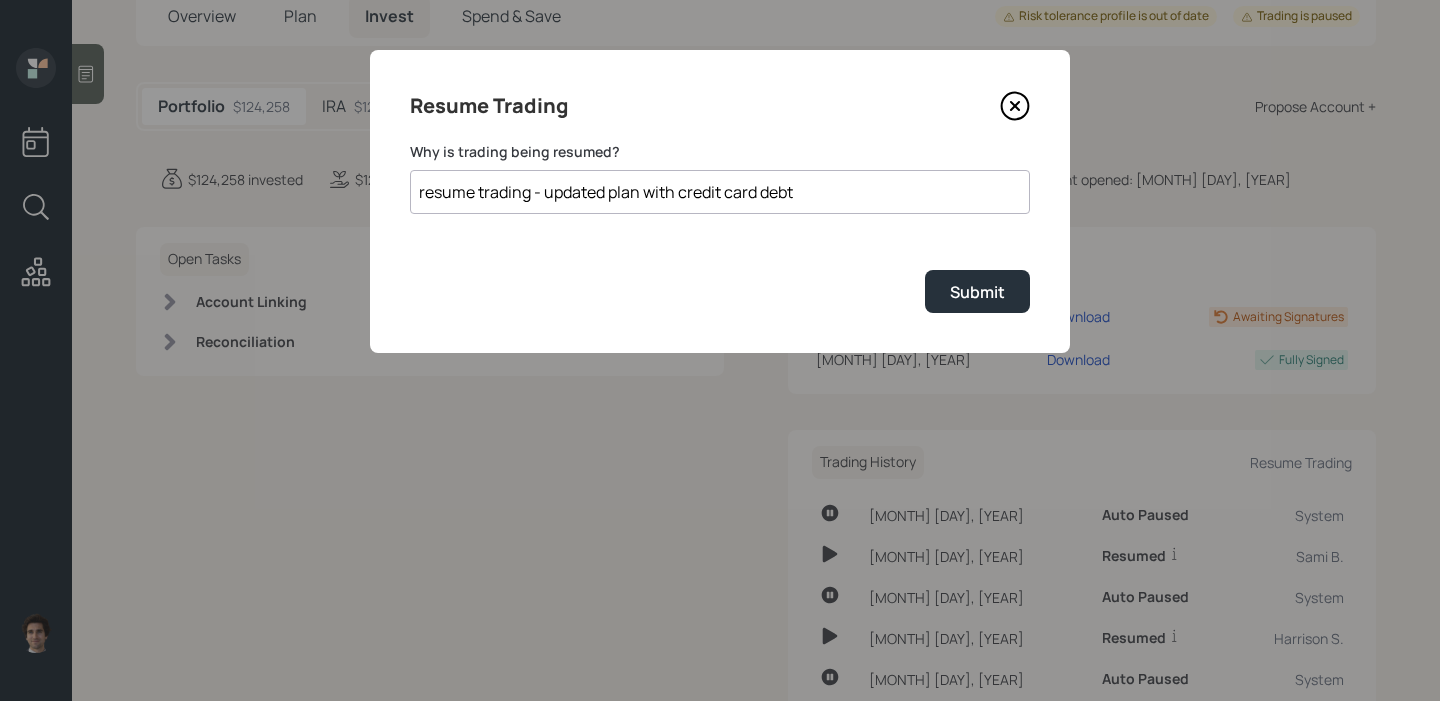 type on "resume trading - updated plan with credit card debt" 